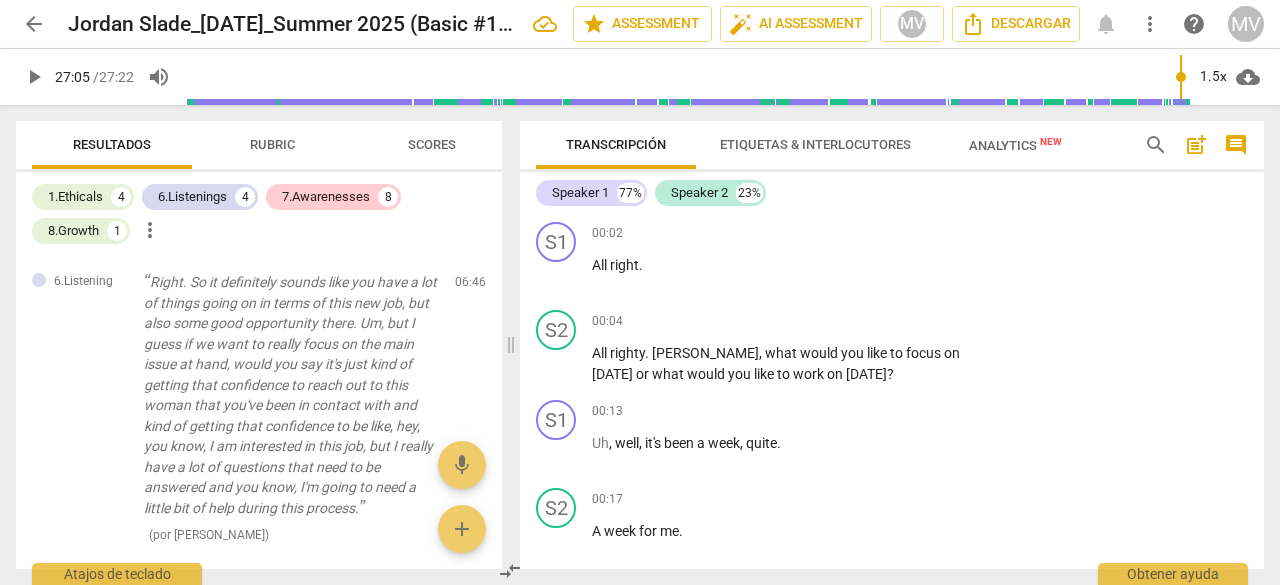 scroll, scrollTop: 0, scrollLeft: 0, axis: both 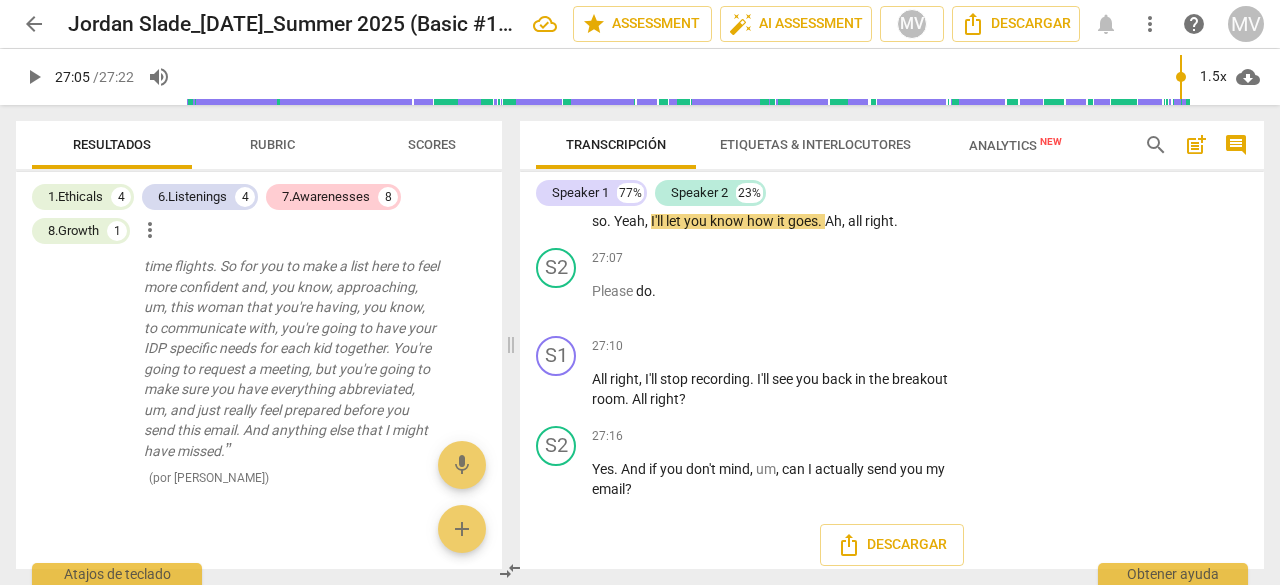 click on "play_arrow" at bounding box center [557, 201] 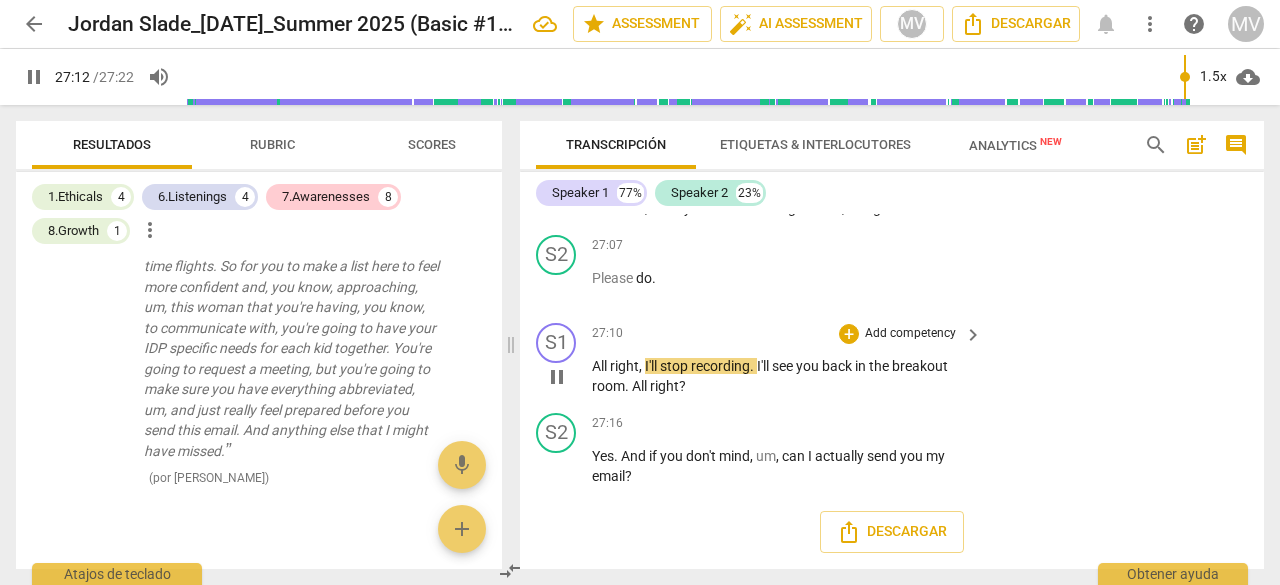 scroll, scrollTop: 10551, scrollLeft: 0, axis: vertical 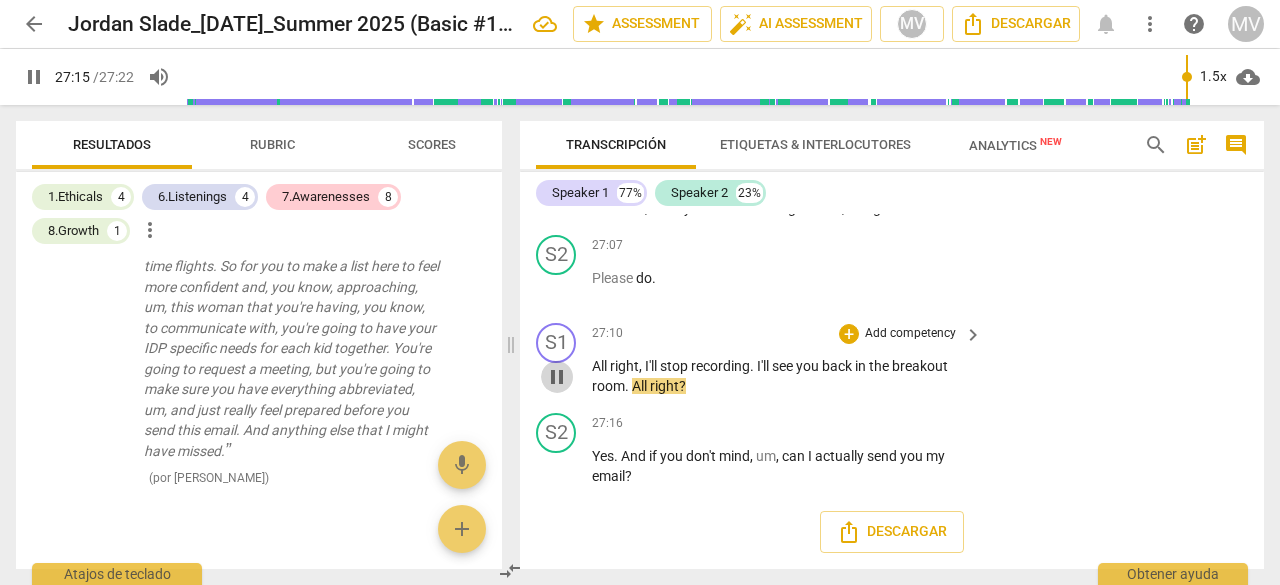 click on "pause" at bounding box center (557, 377) 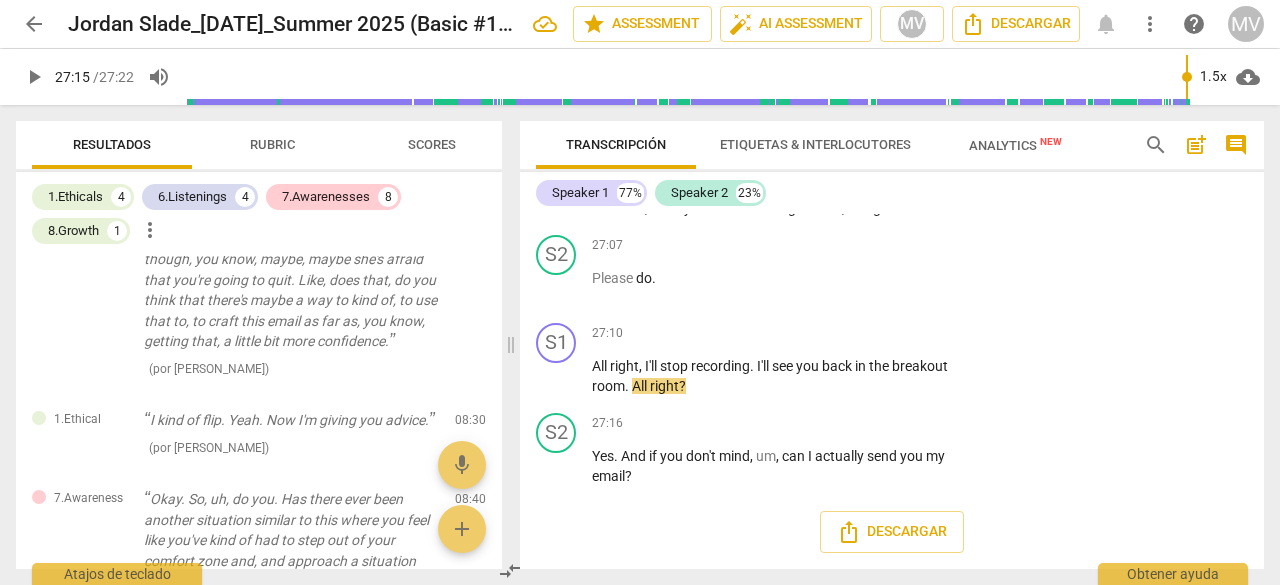 scroll, scrollTop: 0, scrollLeft: 0, axis: both 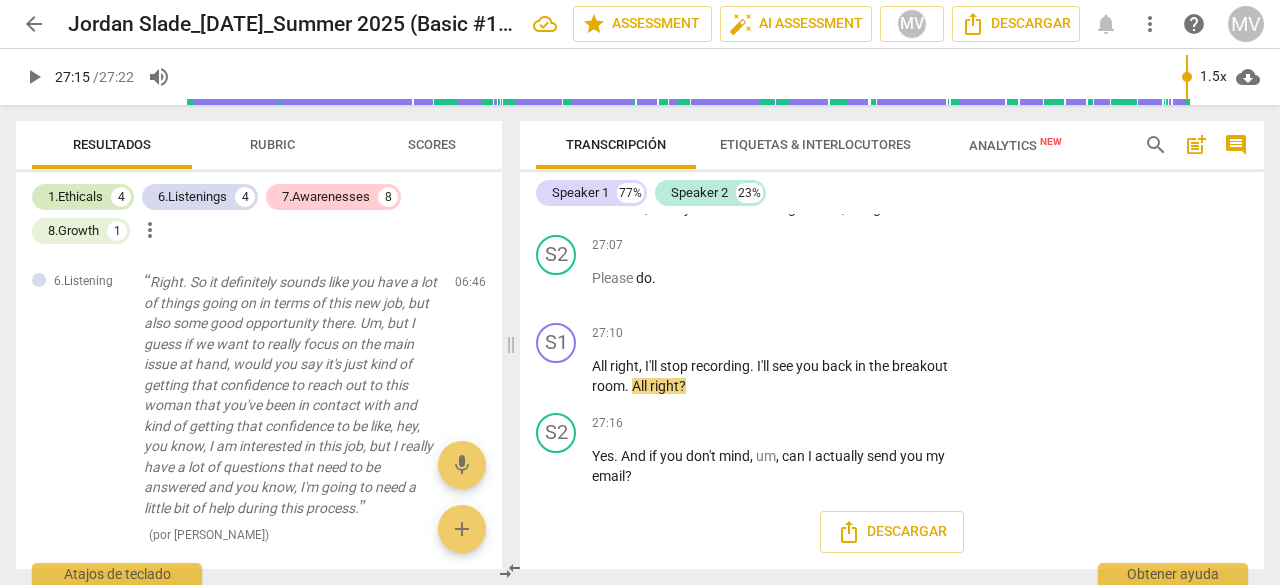 click on "1.Ethicals" at bounding box center (75, 197) 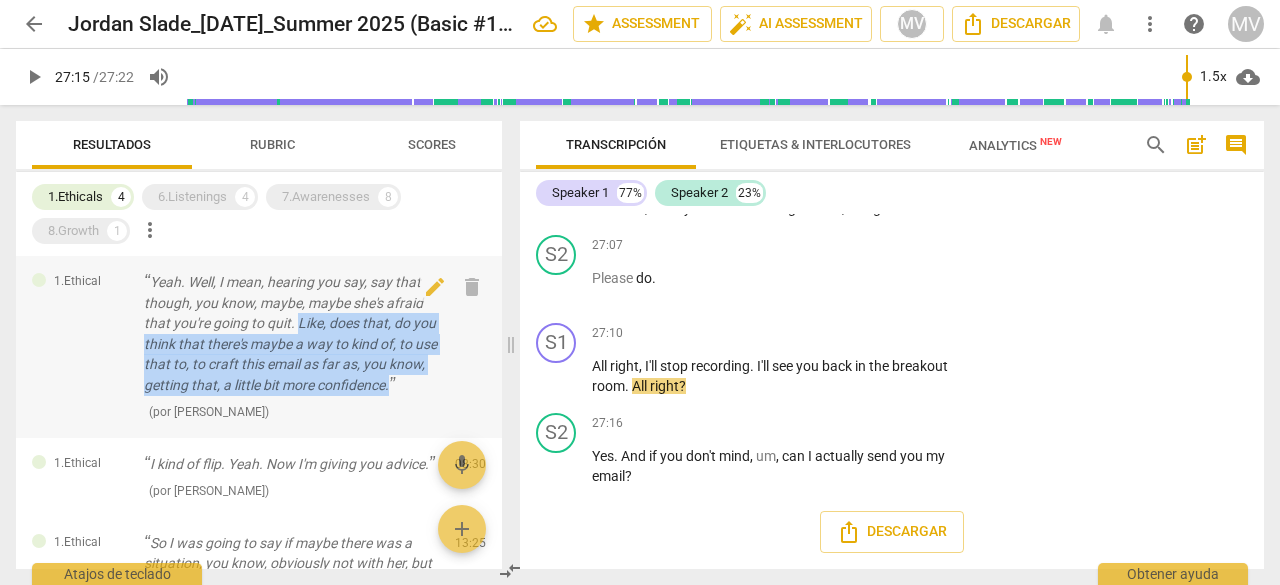 drag, startPoint x: 298, startPoint y: 322, endPoint x: 234, endPoint y: 411, distance: 109.62208 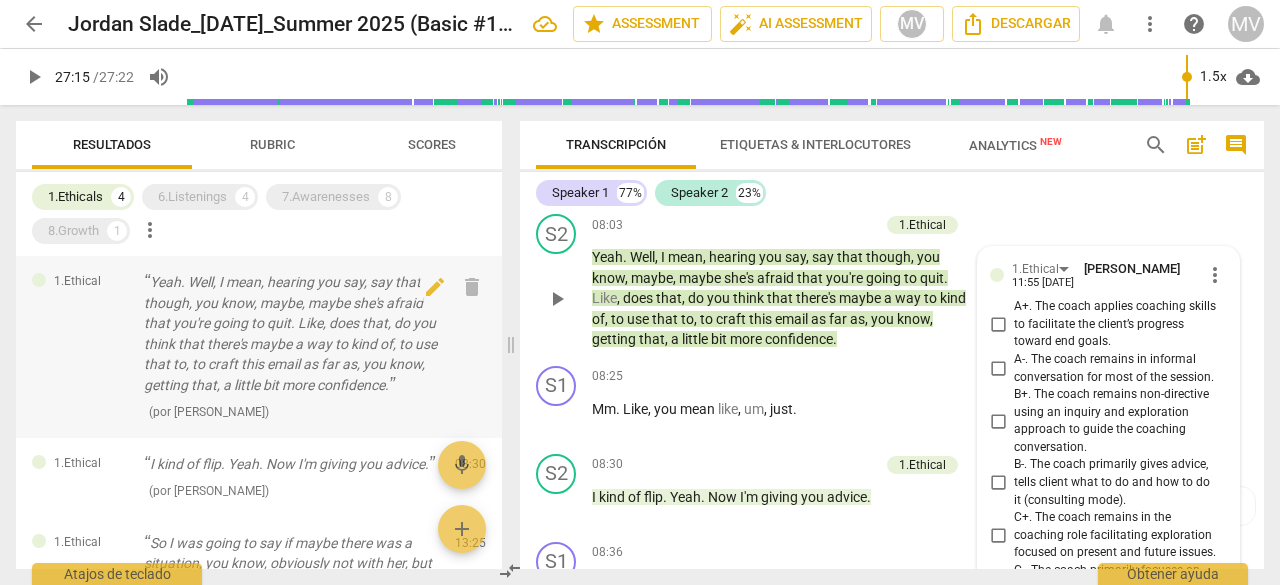 scroll, scrollTop: 3003, scrollLeft: 0, axis: vertical 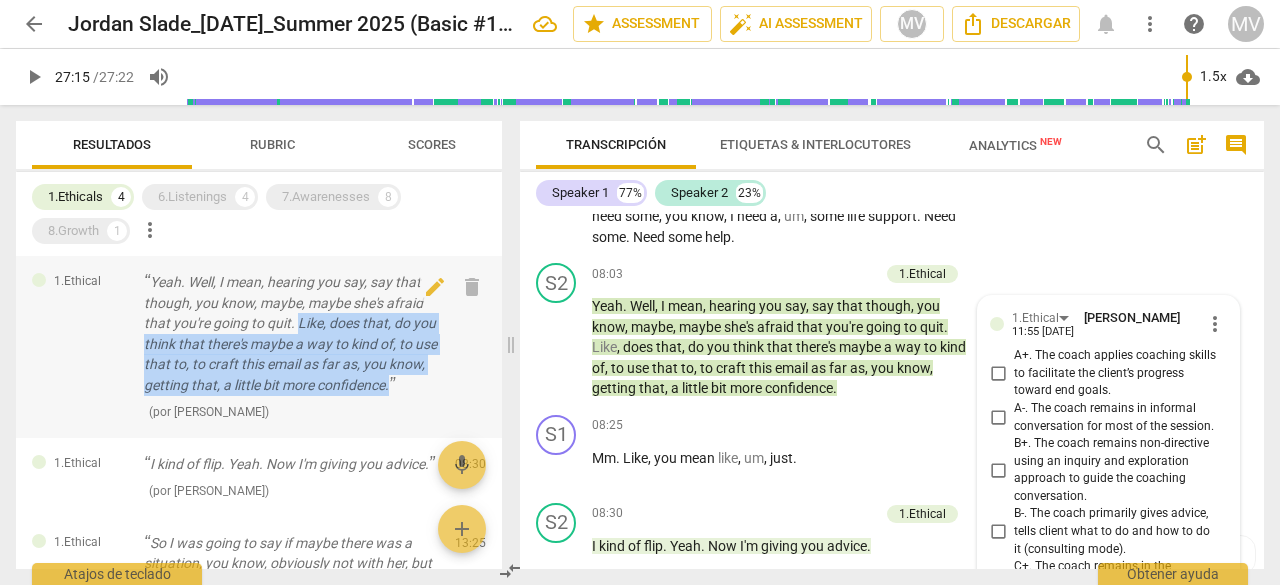 drag, startPoint x: 300, startPoint y: 322, endPoint x: 326, endPoint y: 396, distance: 78.434685 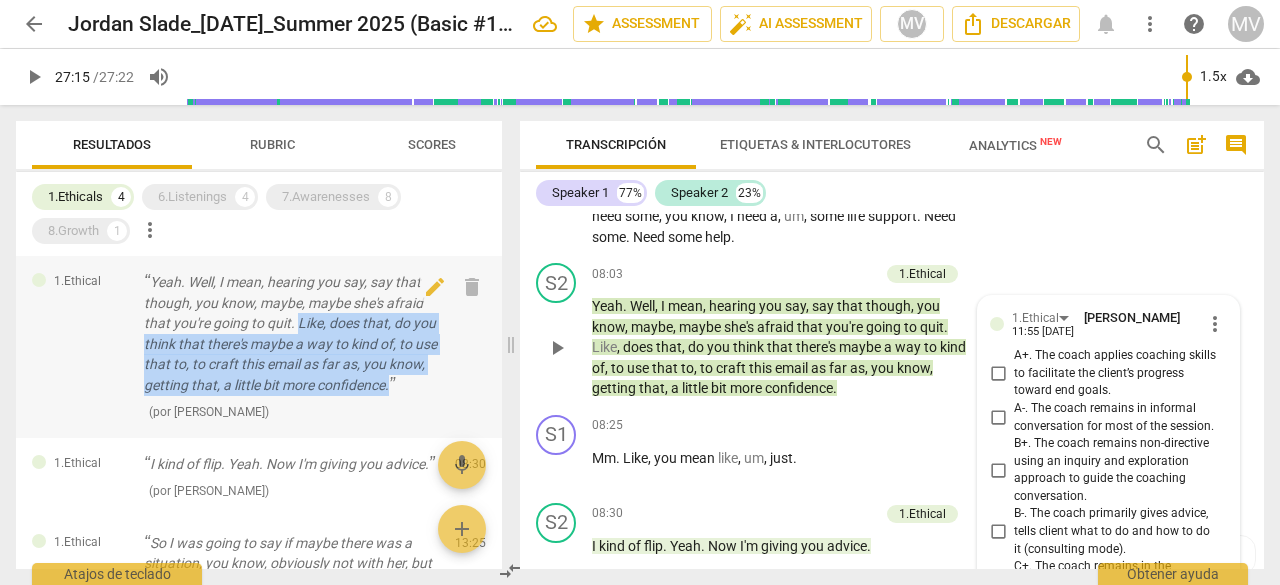 copy on "Like, does that, do you think that there's maybe a way to kind of, to use that to, to craft this email as far as, you know, getting that, a little bit more confidence." 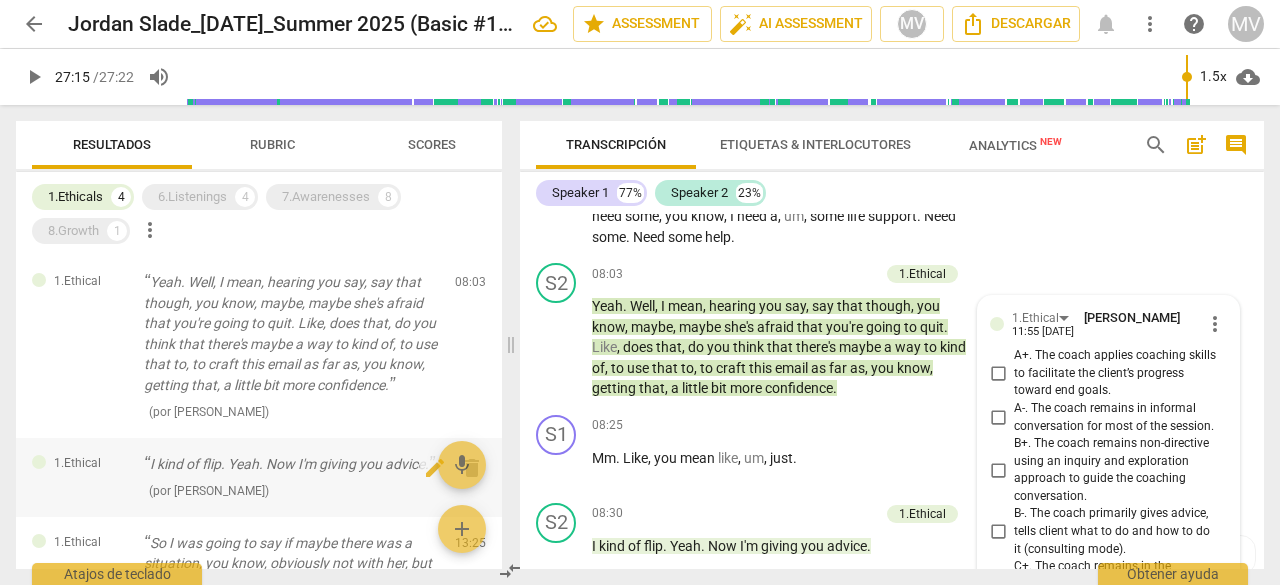 click on "I kind of flip. Yeah. Now I'm giving you advice." at bounding box center (291, 464) 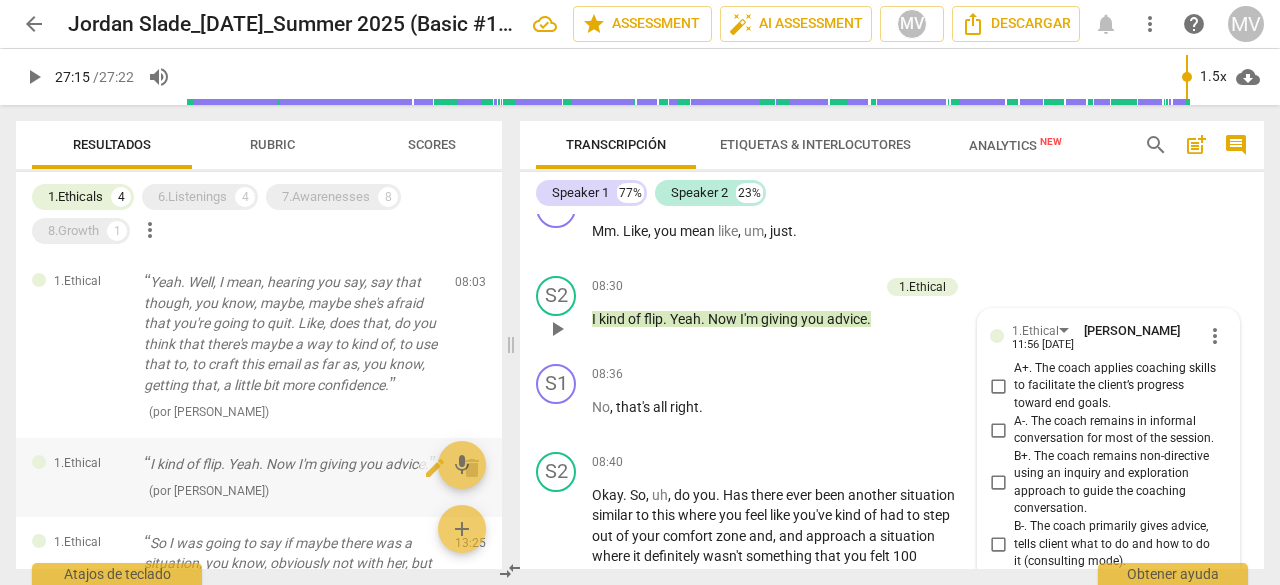 scroll, scrollTop: 3211, scrollLeft: 0, axis: vertical 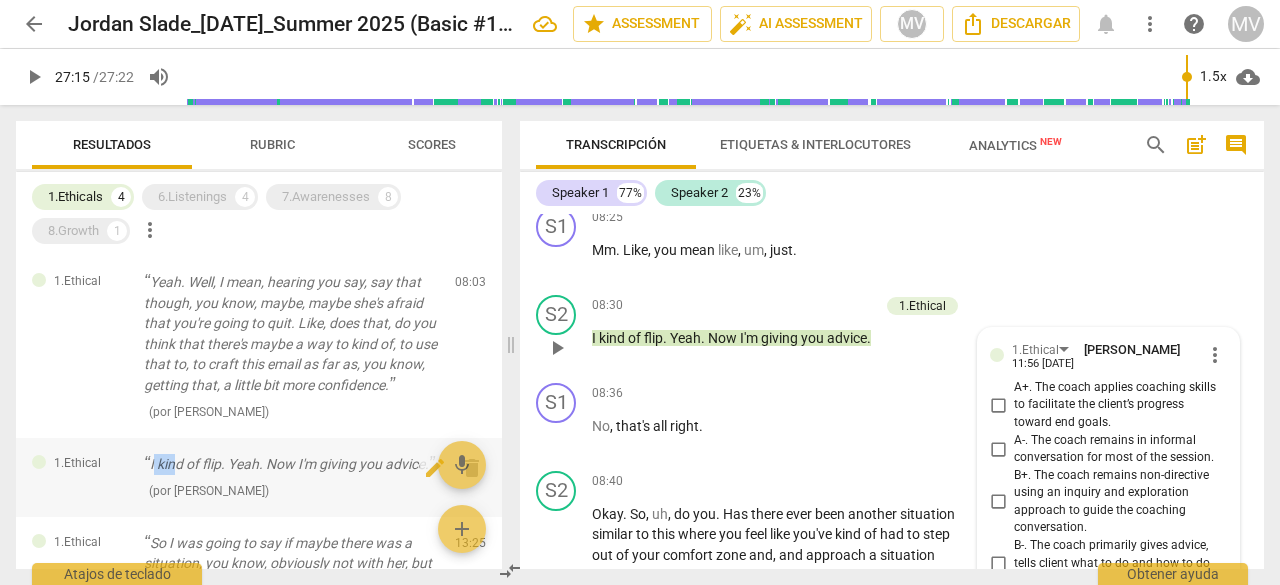 drag, startPoint x: 152, startPoint y: 485, endPoint x: 173, endPoint y: 494, distance: 22.847319 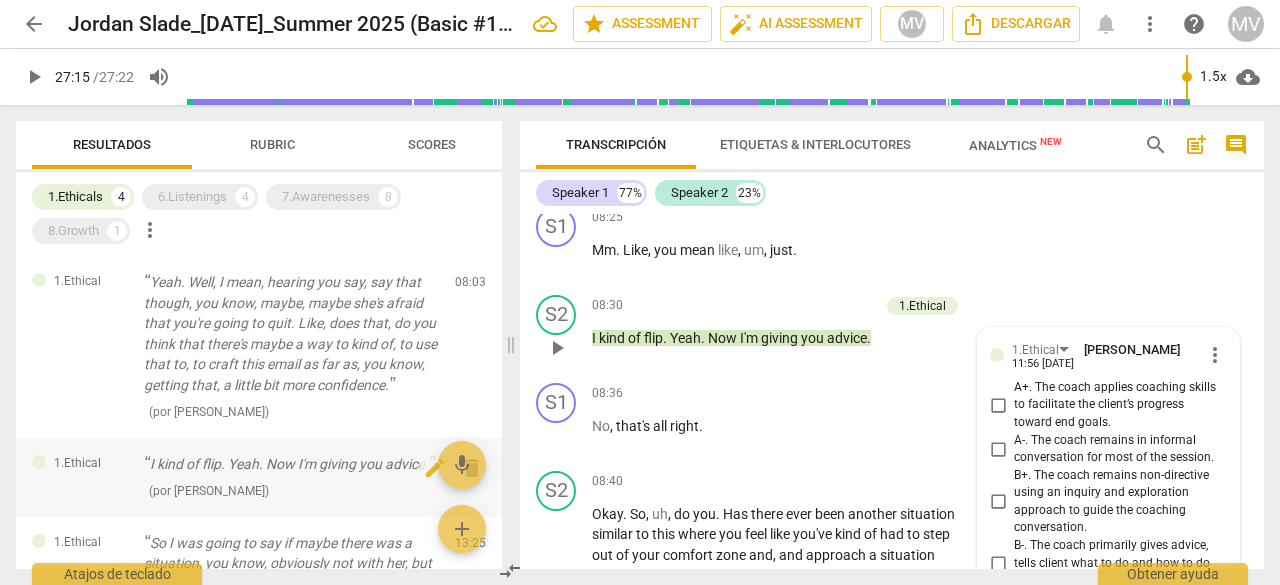 click on "I kind of flip. Yeah. Now I'm giving you advice." at bounding box center [291, 464] 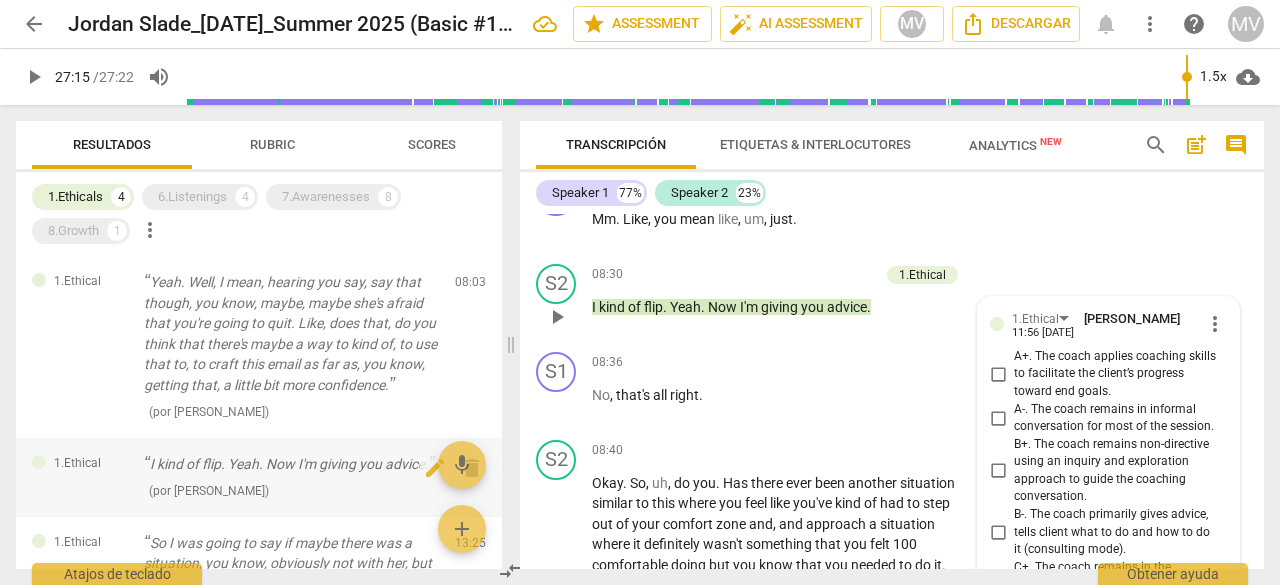 scroll, scrollTop: 3211, scrollLeft: 0, axis: vertical 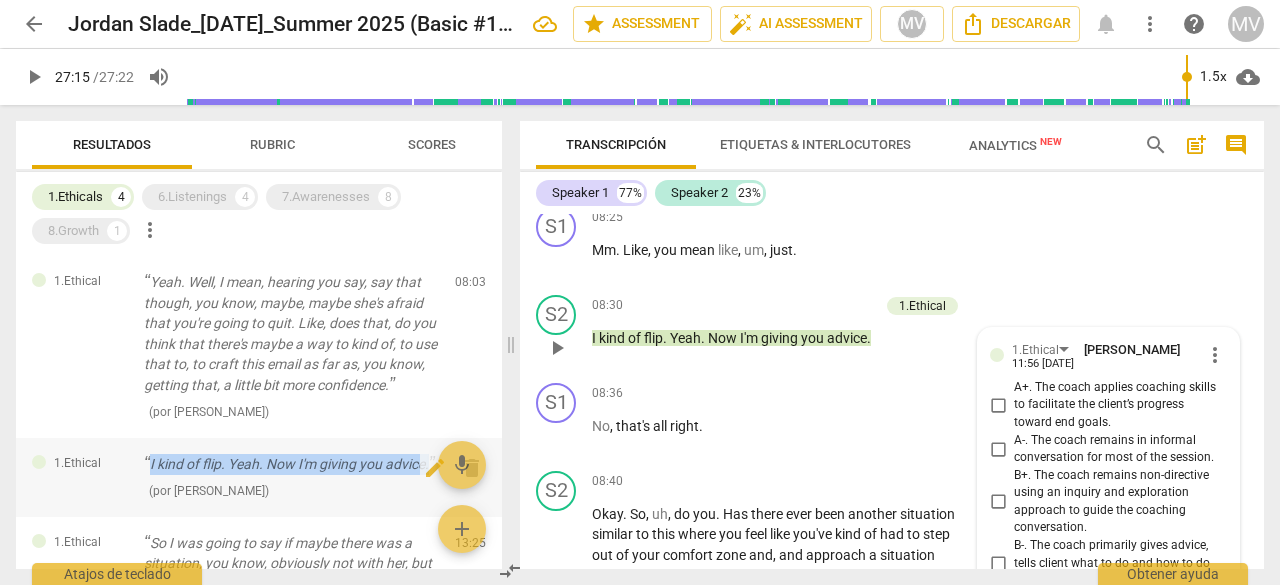 drag, startPoint x: 149, startPoint y: 483, endPoint x: 190, endPoint y: 506, distance: 47.010635 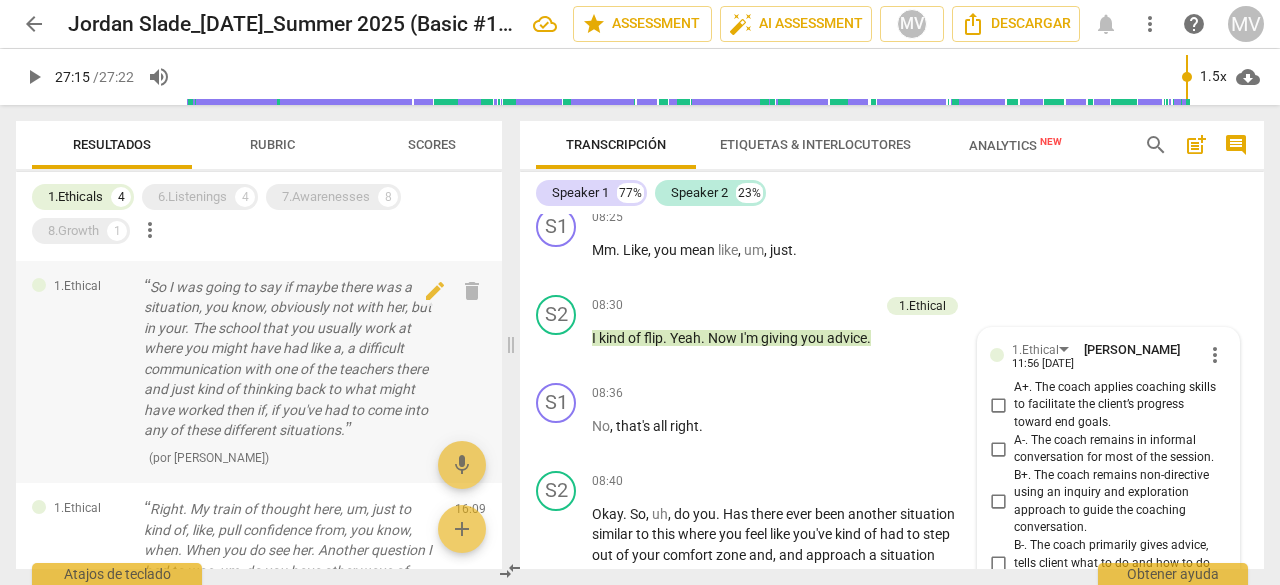 scroll, scrollTop: 300, scrollLeft: 0, axis: vertical 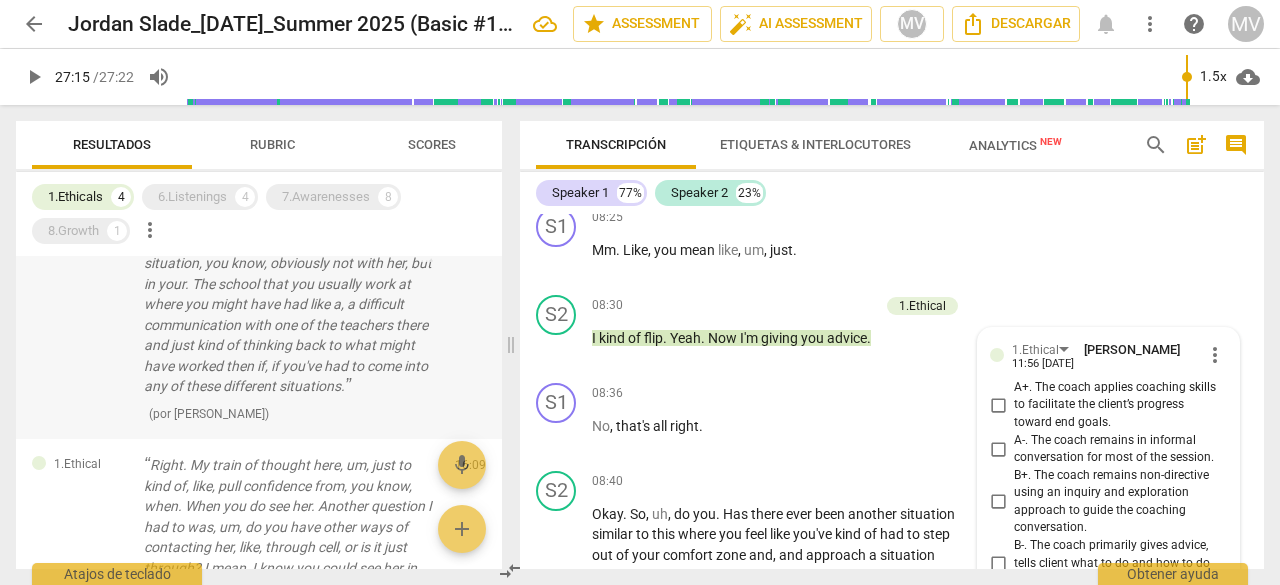 click on "1.Ethical So I was going to say if maybe there was a situation, you know, obviously not with her, but in your. The school that you usually work at where you might have had like a, a difficult communication with one of the teachers there and just kind of thinking back to what might have worked then if, if you've had to come into any of these different situations. ( por [PERSON_NAME] ) 13:25 edit delete" at bounding box center [259, 328] 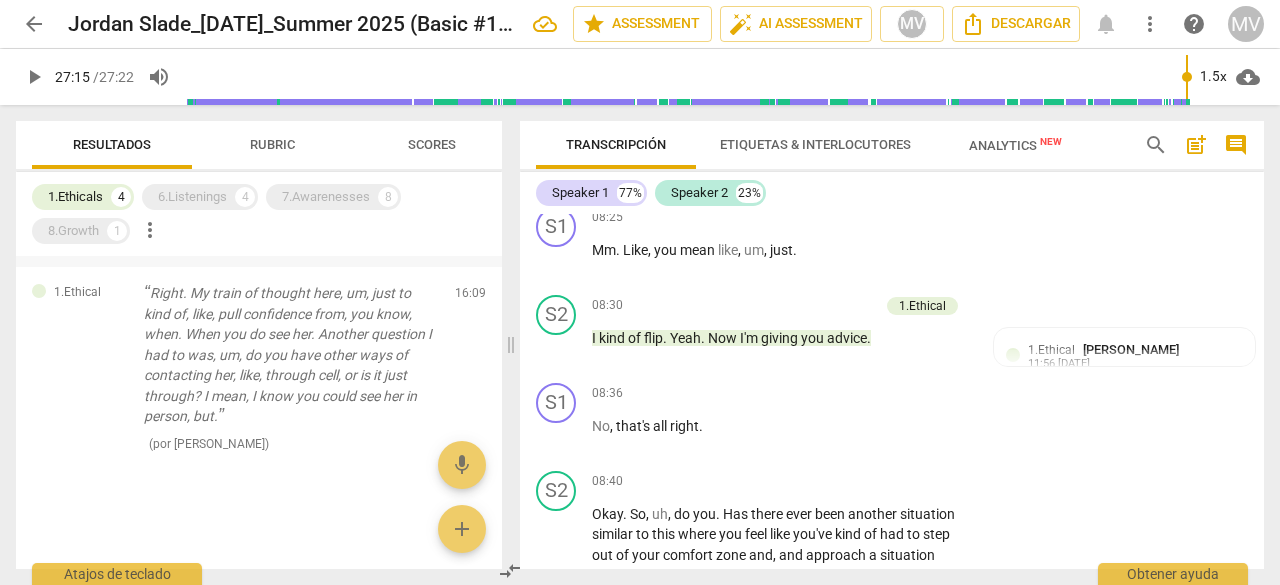 scroll, scrollTop: 500, scrollLeft: 0, axis: vertical 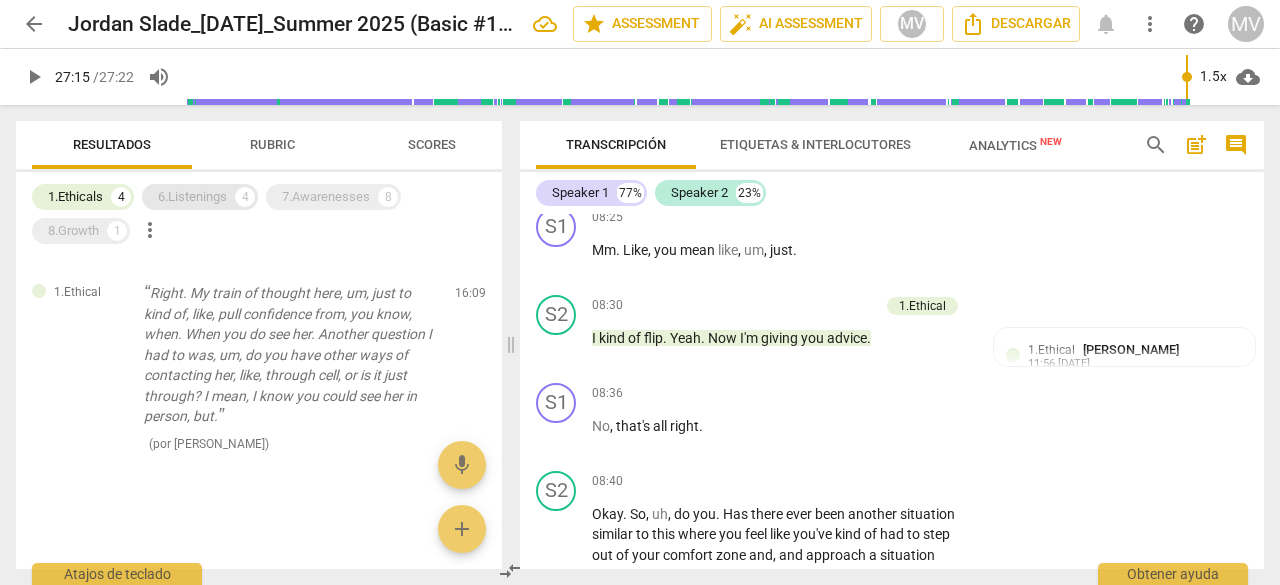 click on "6.Listenings" at bounding box center (192, 197) 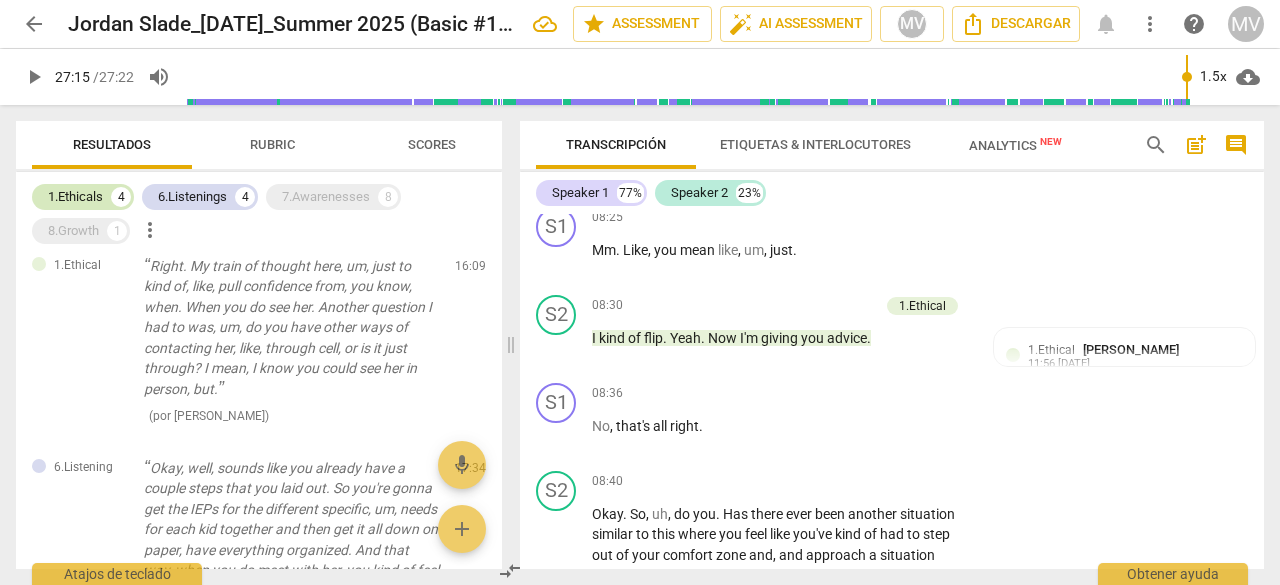 click on "1.Ethicals" at bounding box center [75, 197] 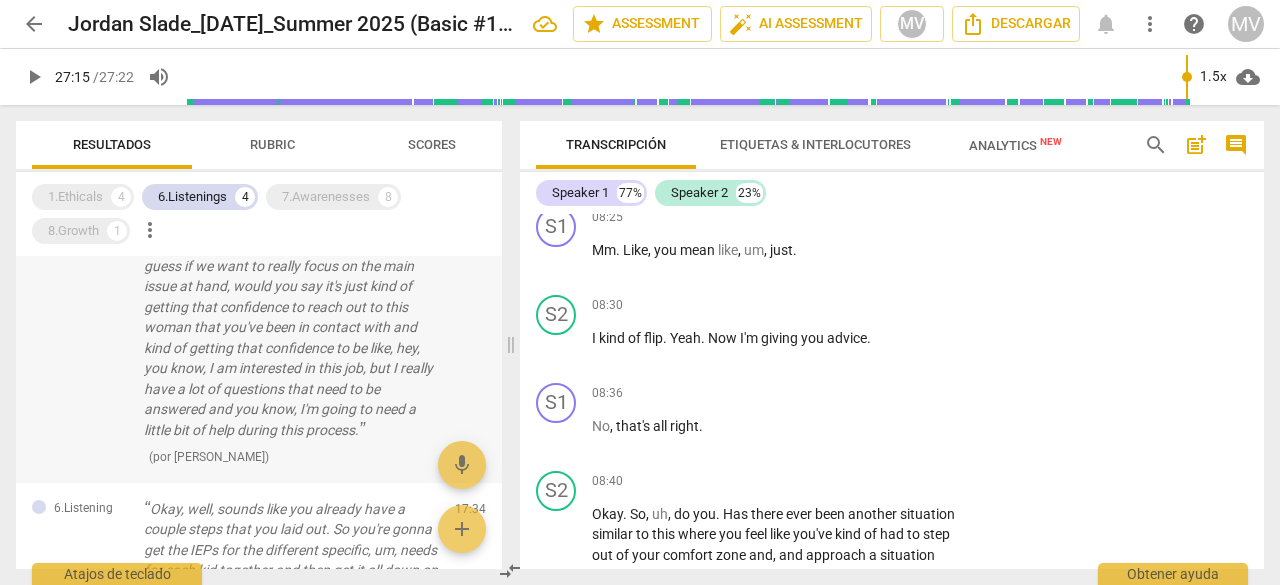 scroll, scrollTop: 0, scrollLeft: 0, axis: both 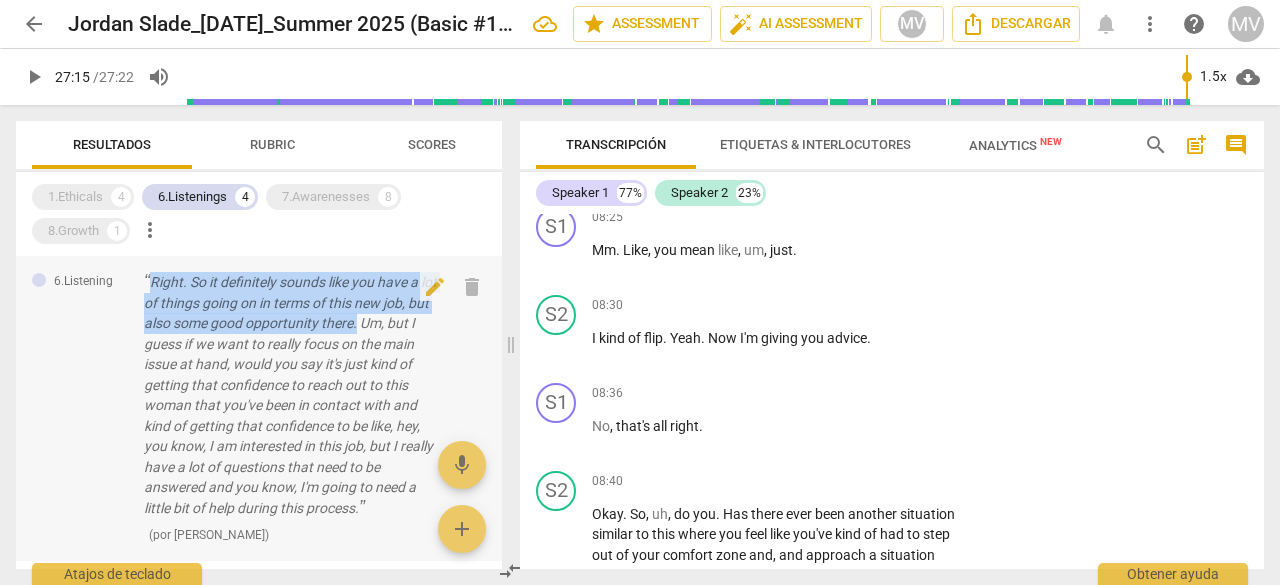 drag, startPoint x: 151, startPoint y: 280, endPoint x: 382, endPoint y: 321, distance: 234.61032 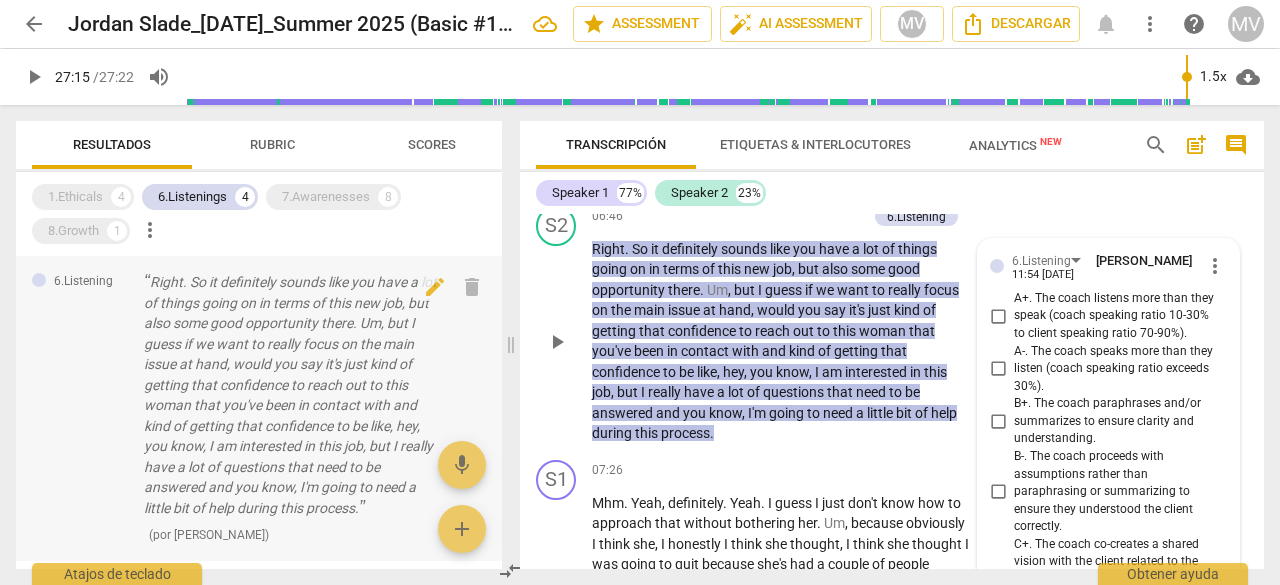 scroll, scrollTop: 2567, scrollLeft: 0, axis: vertical 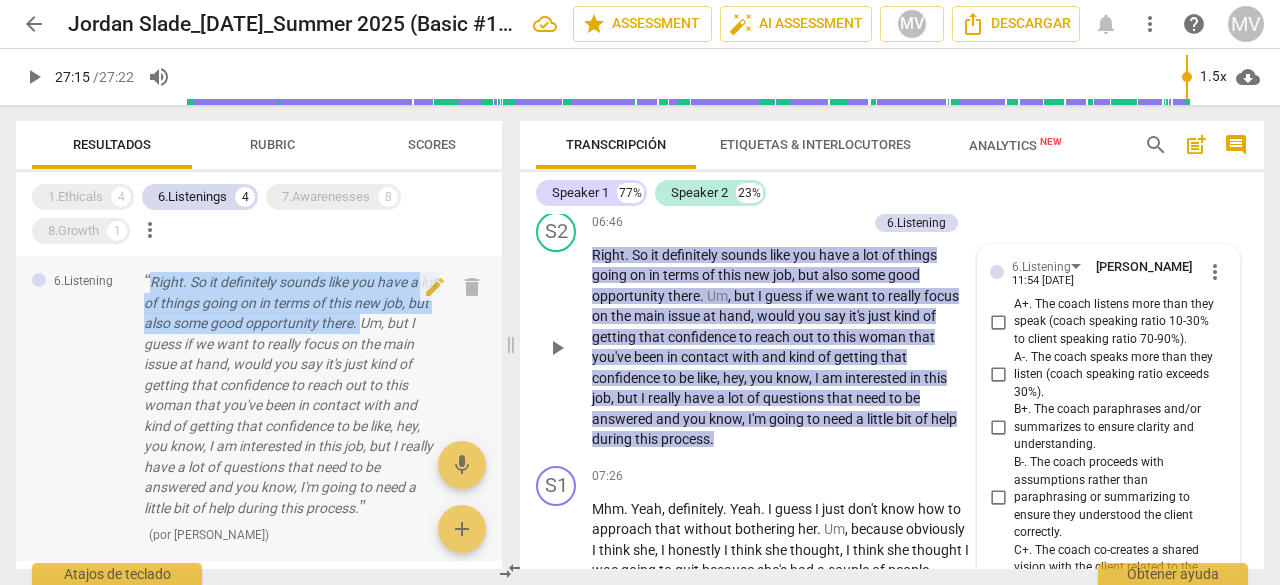 drag, startPoint x: 156, startPoint y: 281, endPoint x: 384, endPoint y: 320, distance: 231.31148 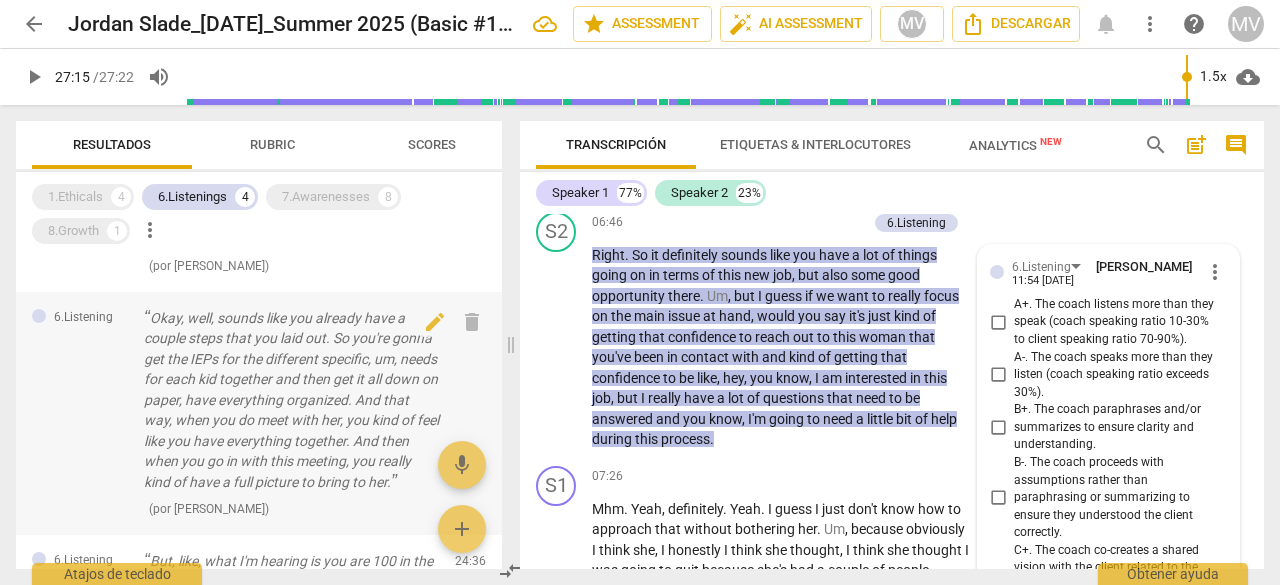scroll, scrollTop: 300, scrollLeft: 0, axis: vertical 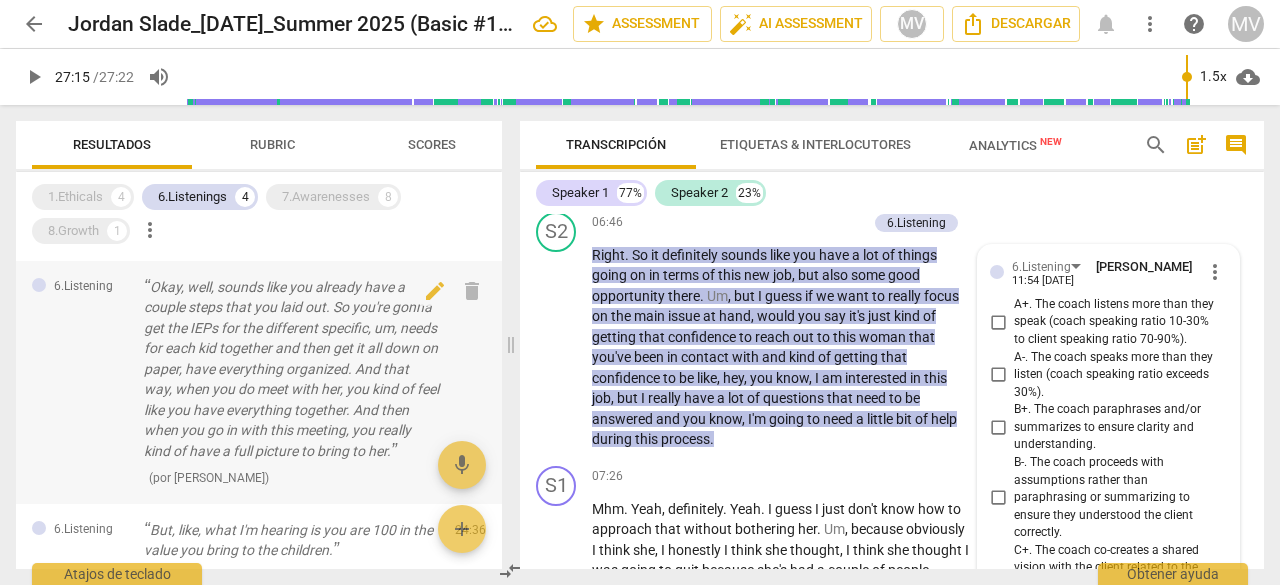 click on "6.Listening Okay, well, sounds like you already have a couple steps that you laid out. So you're gonna get the IEPs for the different specific, um, needs for each kid together and then get it all down on paper, have everything organized. And that way, when you do meet with her, you kind of feel like you have everything together. And then when you go in with this meeting, you really kind of have a full picture to bring to her. ( por [PERSON_NAME] ) 17:34 edit delete" at bounding box center (259, 382) 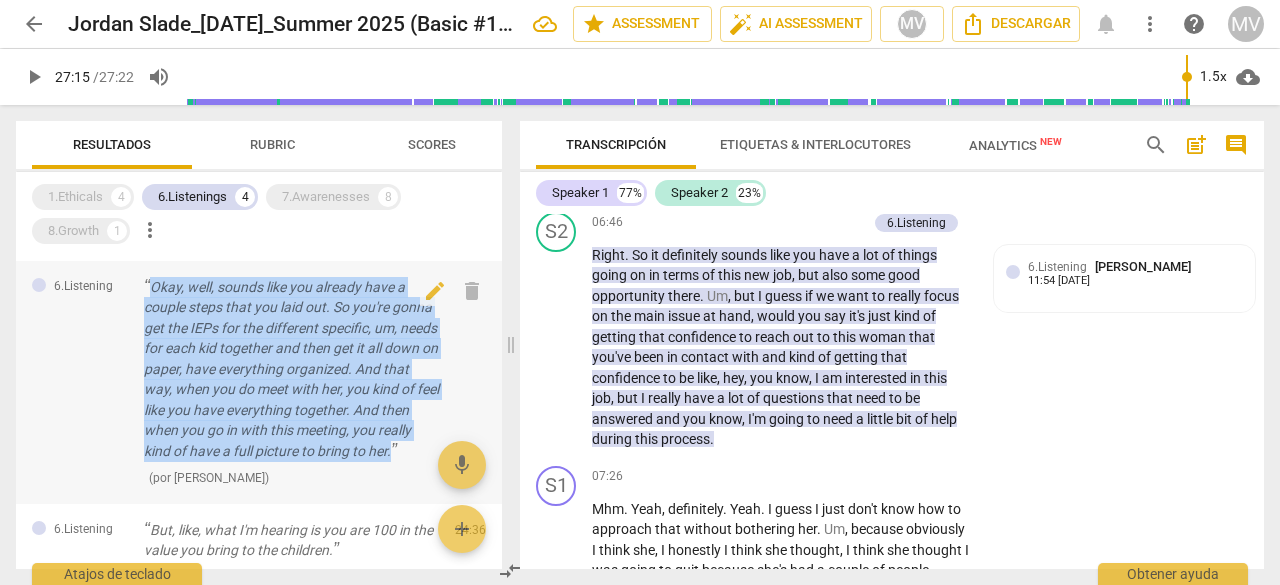 drag, startPoint x: 150, startPoint y: 287, endPoint x: 167, endPoint y: 469, distance: 182.79224 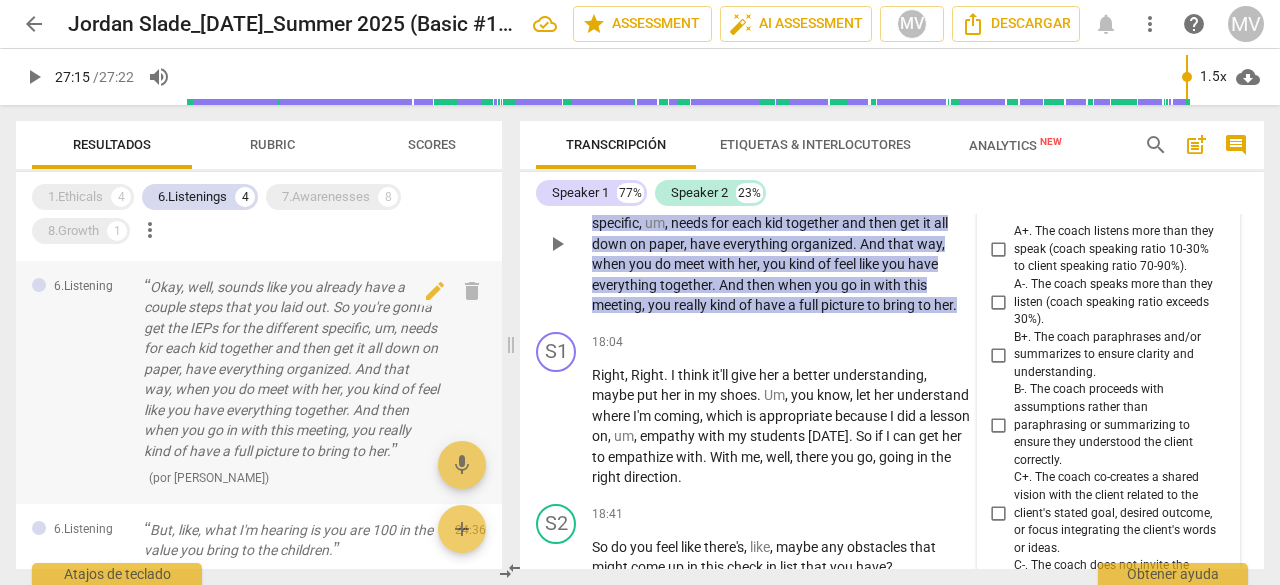 scroll, scrollTop: 6853, scrollLeft: 0, axis: vertical 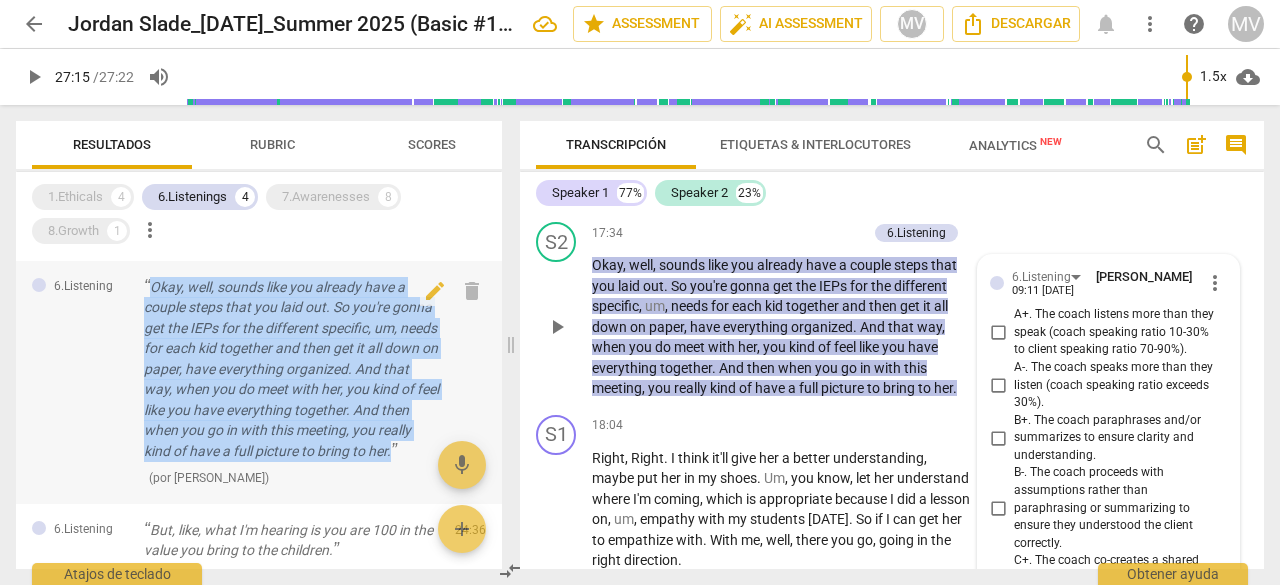 drag, startPoint x: 152, startPoint y: 281, endPoint x: 171, endPoint y: 467, distance: 186.96791 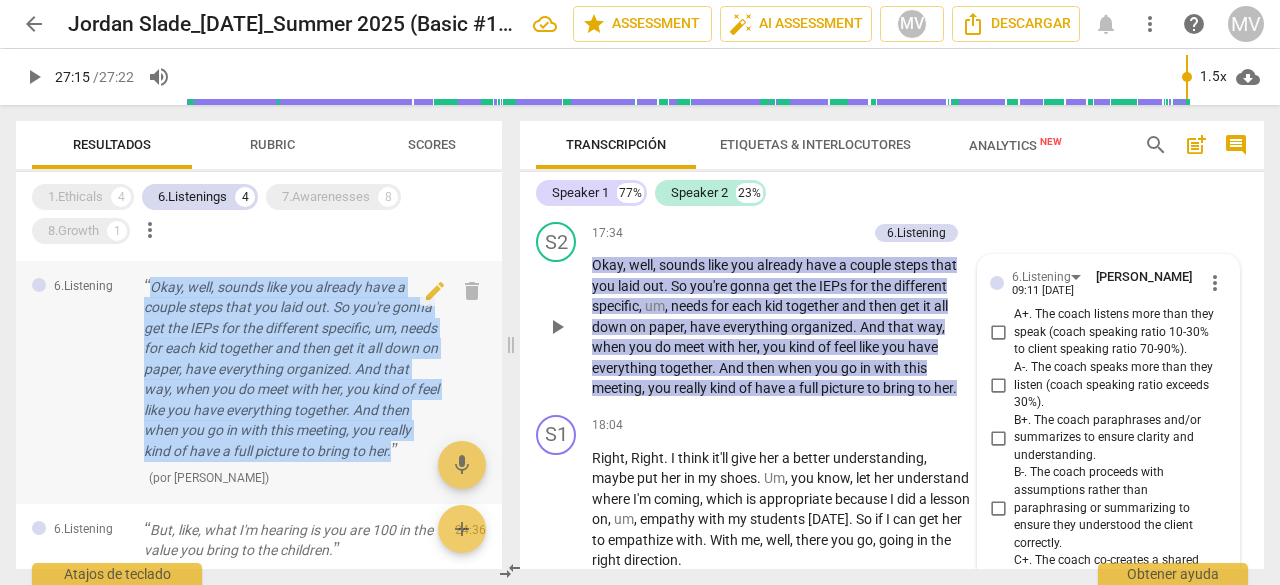 click on "Okay, well, sounds like you already have a couple steps that you laid out. So you're gonna get the IEPs for the different specific, um, needs for each kid together and then get it all down on paper, have everything organized. And that way, when you do meet with her, you kind of feel like you have everything together. And then when you go in with this meeting, you really kind of have a full picture to bring to her." at bounding box center [291, 369] 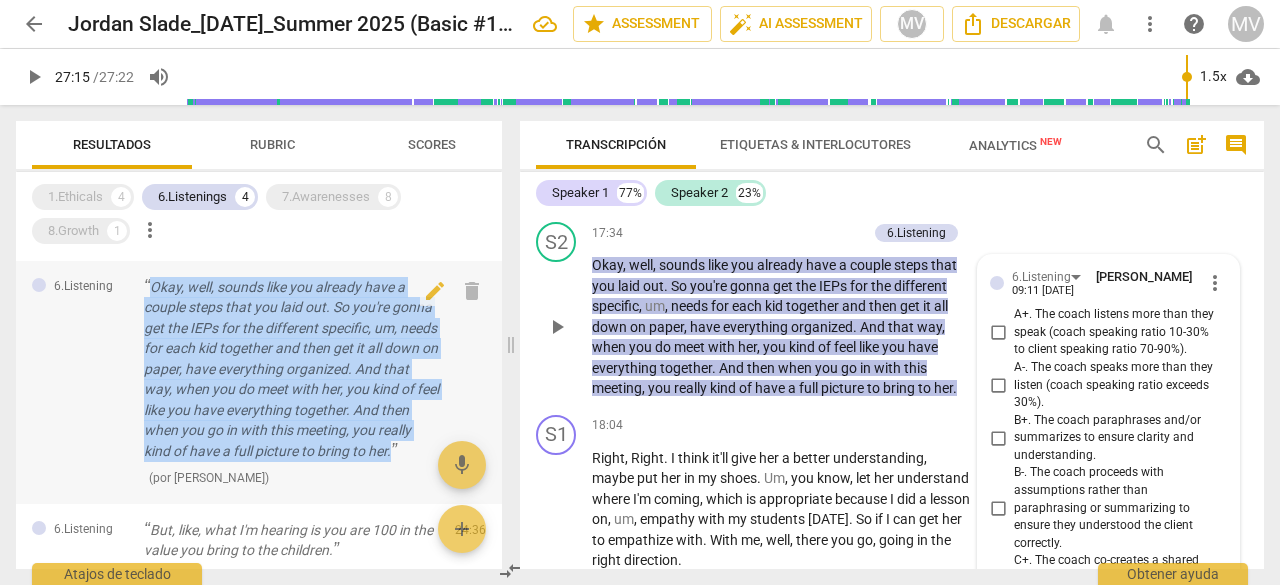 copy on "Okay, well, sounds like you already have a couple steps that you laid out. So you're gonna get the IEPs for the different specific, um, needs for each kid together and then get it all down on paper, have everything organized. And that way, when you do meet with her, you kind of feel like you have everything together. And then when you go in with this meeting, you really kind of have a full picture to bring to her." 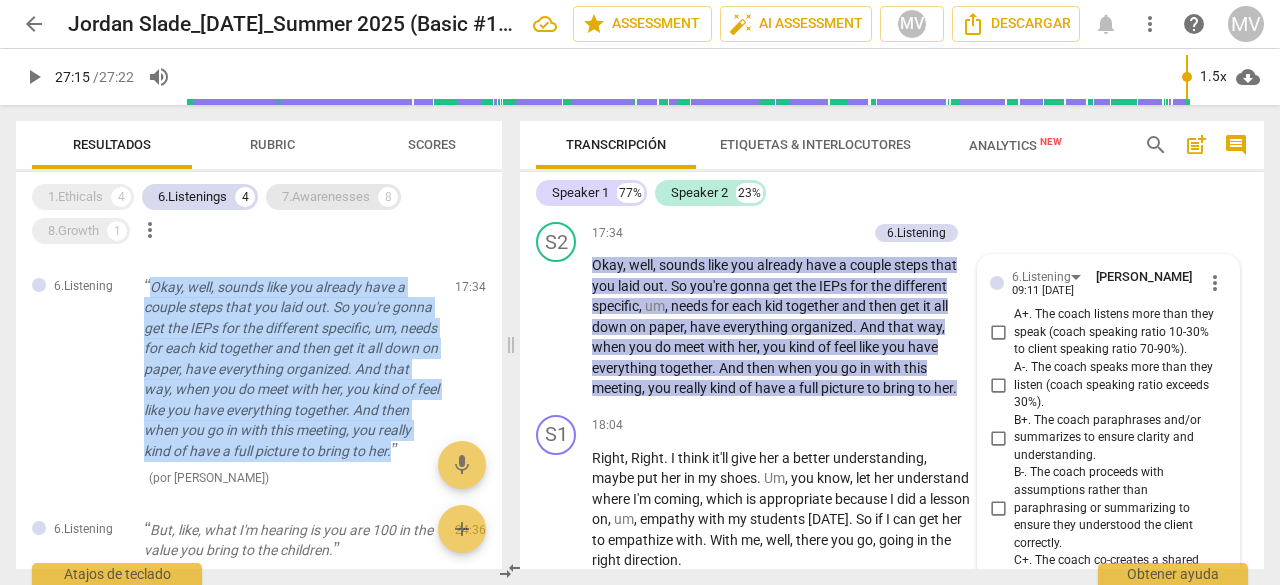 click on "7.Awarenesses" at bounding box center (326, 197) 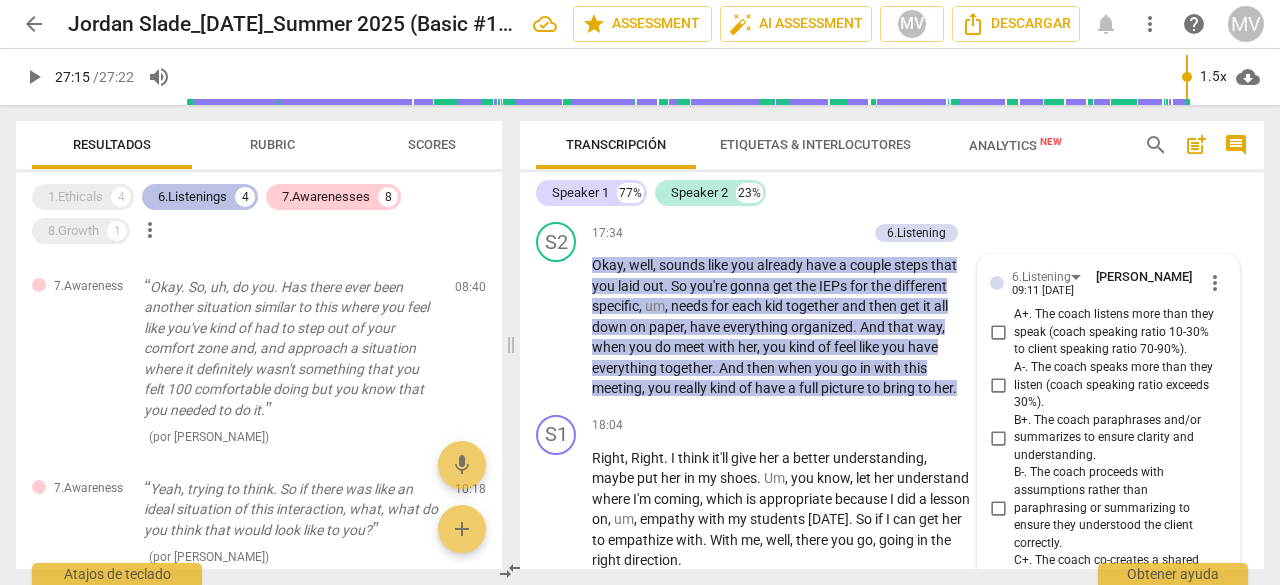 click on "6.Listenings" at bounding box center [192, 197] 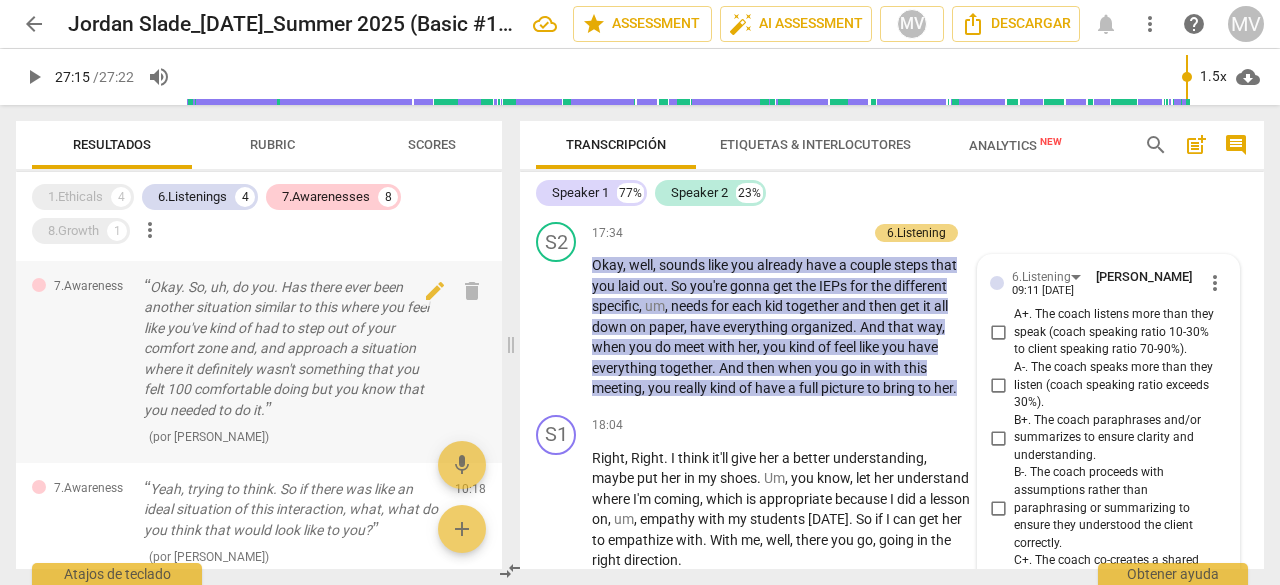scroll, scrollTop: 0, scrollLeft: 0, axis: both 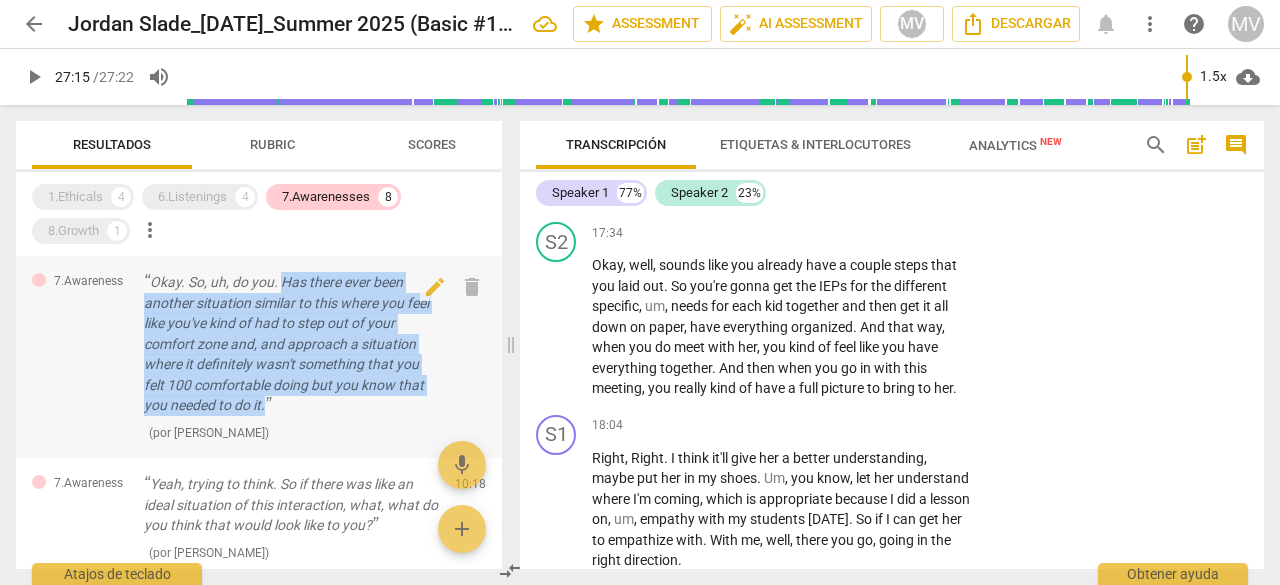 drag, startPoint x: 280, startPoint y: 279, endPoint x: 266, endPoint y: 407, distance: 128.76335 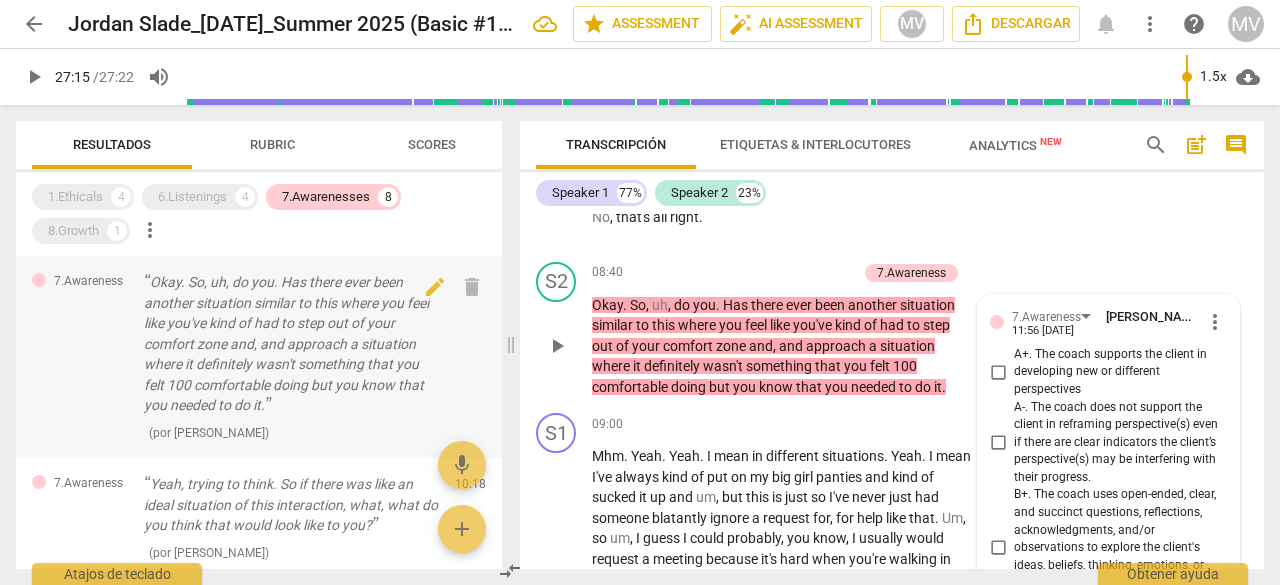 scroll, scrollTop: 3419, scrollLeft: 0, axis: vertical 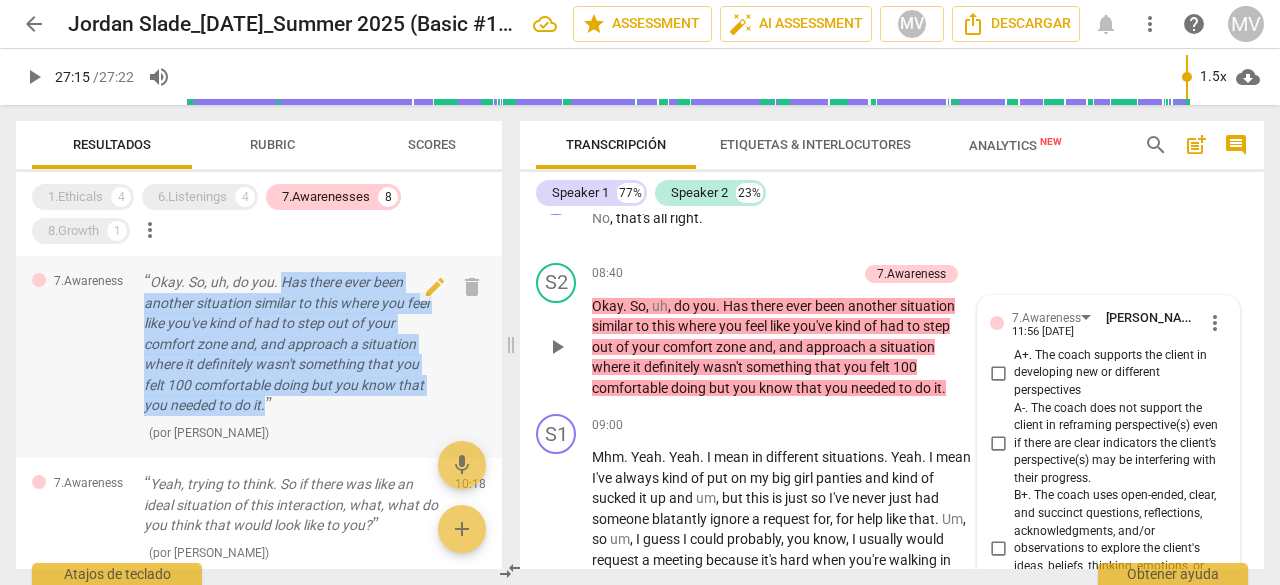 drag, startPoint x: 281, startPoint y: 278, endPoint x: 266, endPoint y: 405, distance: 127.88276 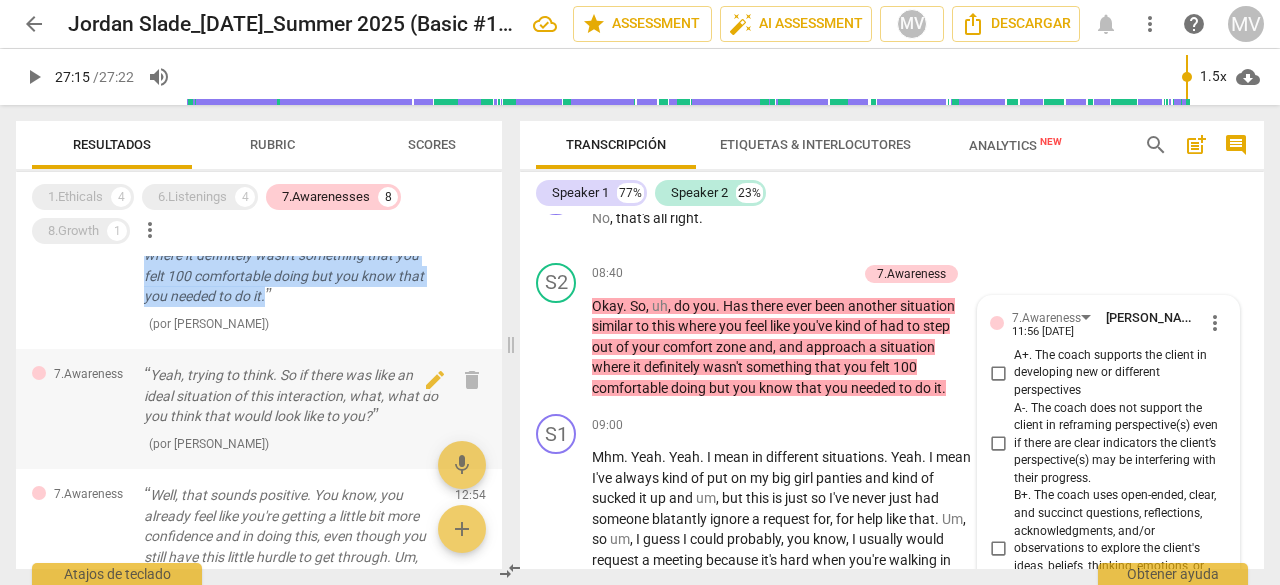 scroll, scrollTop: 200, scrollLeft: 0, axis: vertical 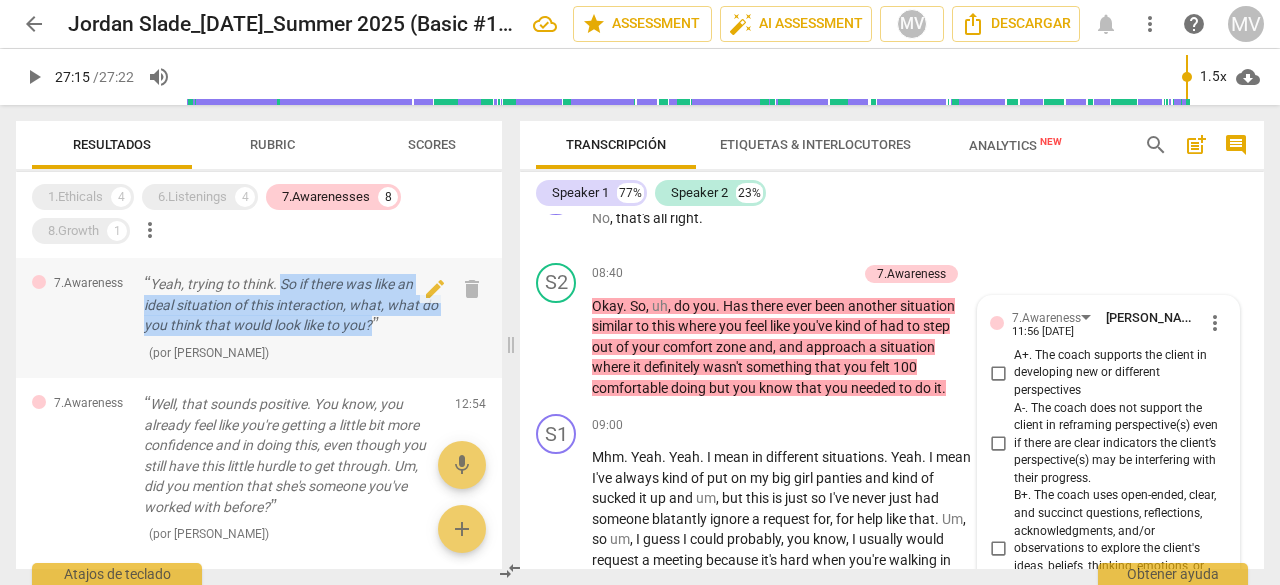 drag, startPoint x: 279, startPoint y: 281, endPoint x: 394, endPoint y: 332, distance: 125.80143 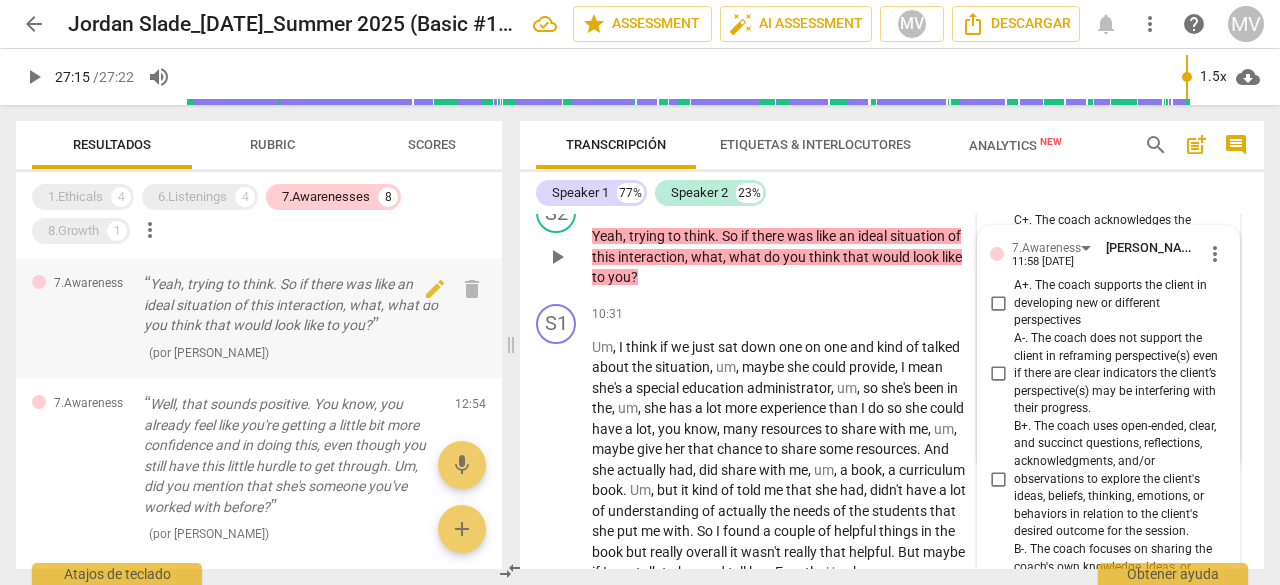 scroll, scrollTop: 3886, scrollLeft: 0, axis: vertical 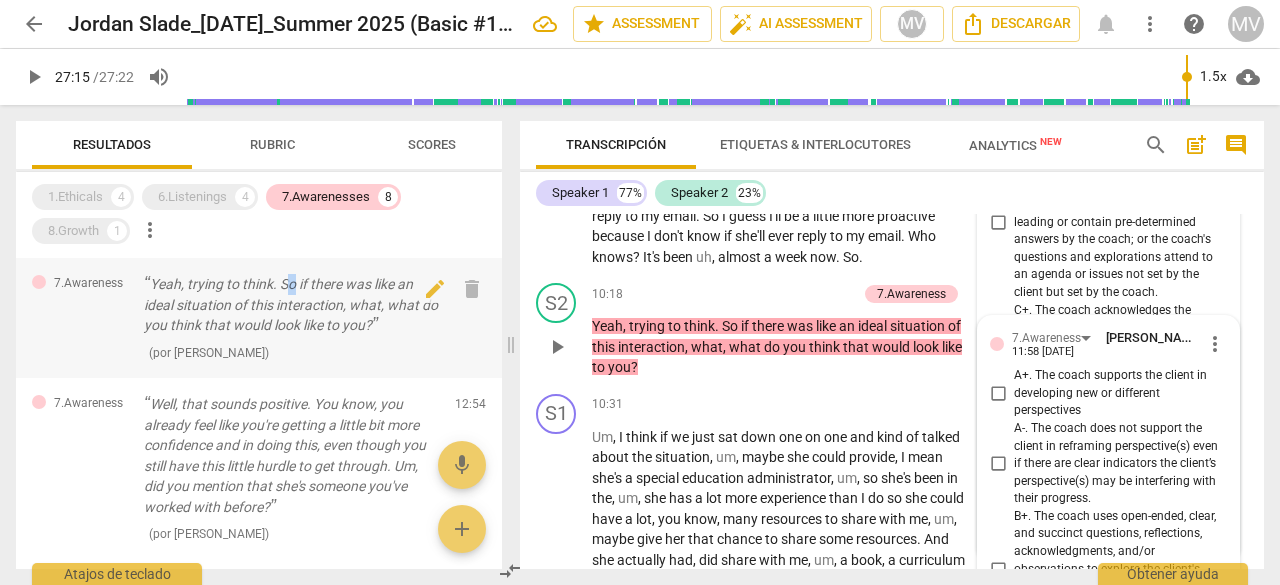 click on "Yeah, trying to think. So if there was like an ideal situation of this interaction, what, what do you think that would look like to you?" at bounding box center (291, 305) 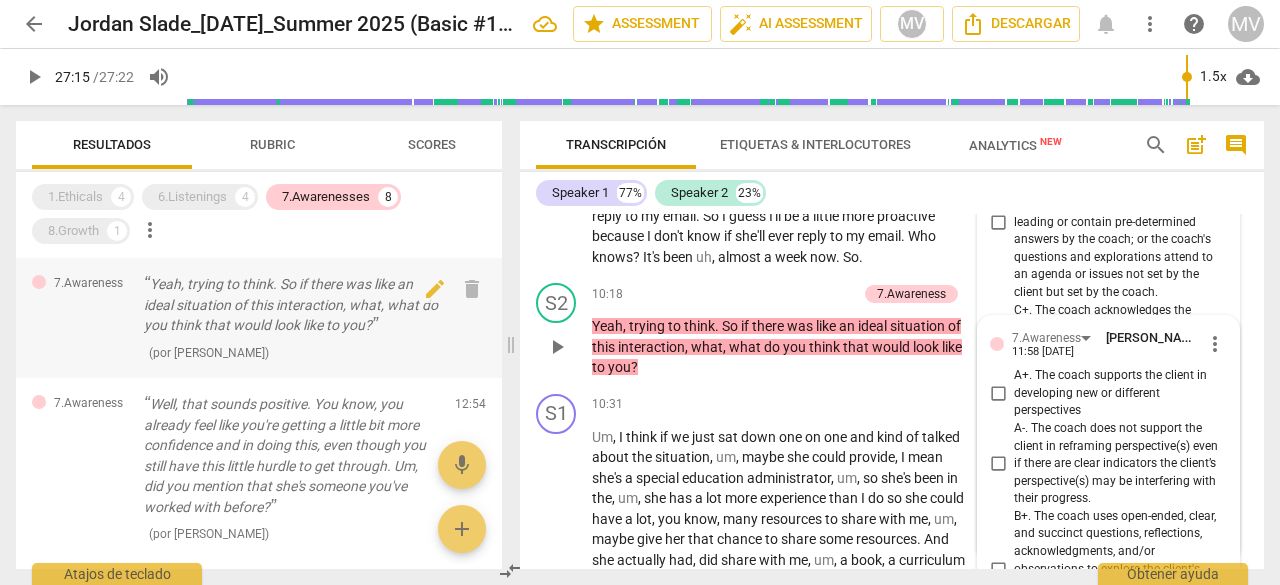 click on "Yeah, trying to think. So if there was like an ideal situation of this interaction, what, what do you think that would look like to you?" at bounding box center [291, 305] 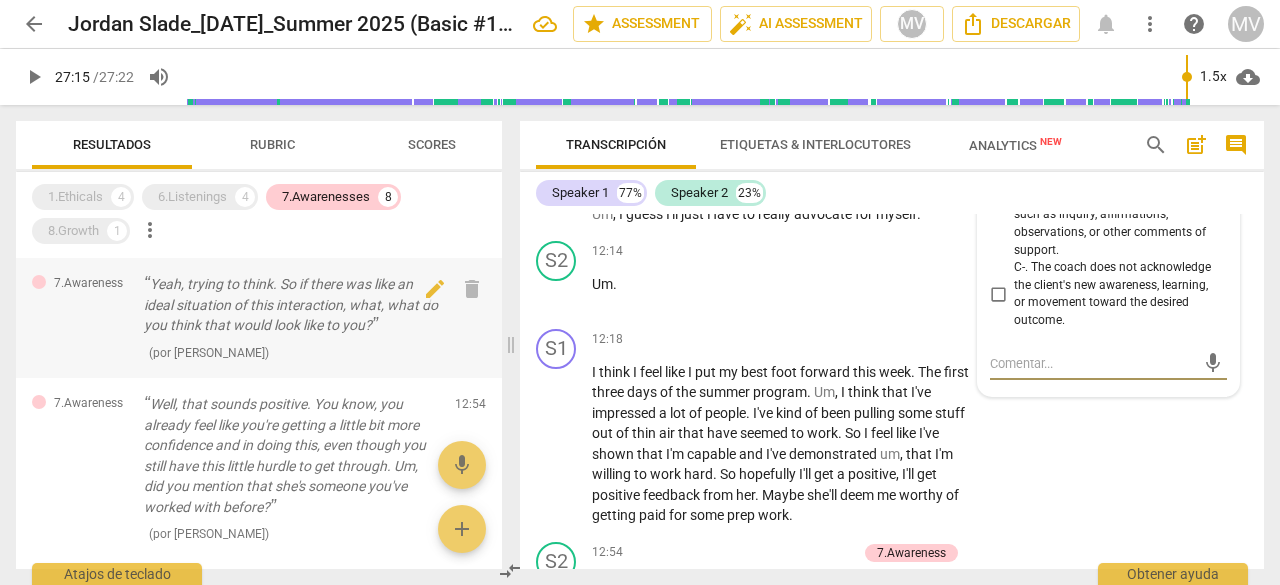 drag, startPoint x: 283, startPoint y: 278, endPoint x: 310, endPoint y: 293, distance: 30.88689 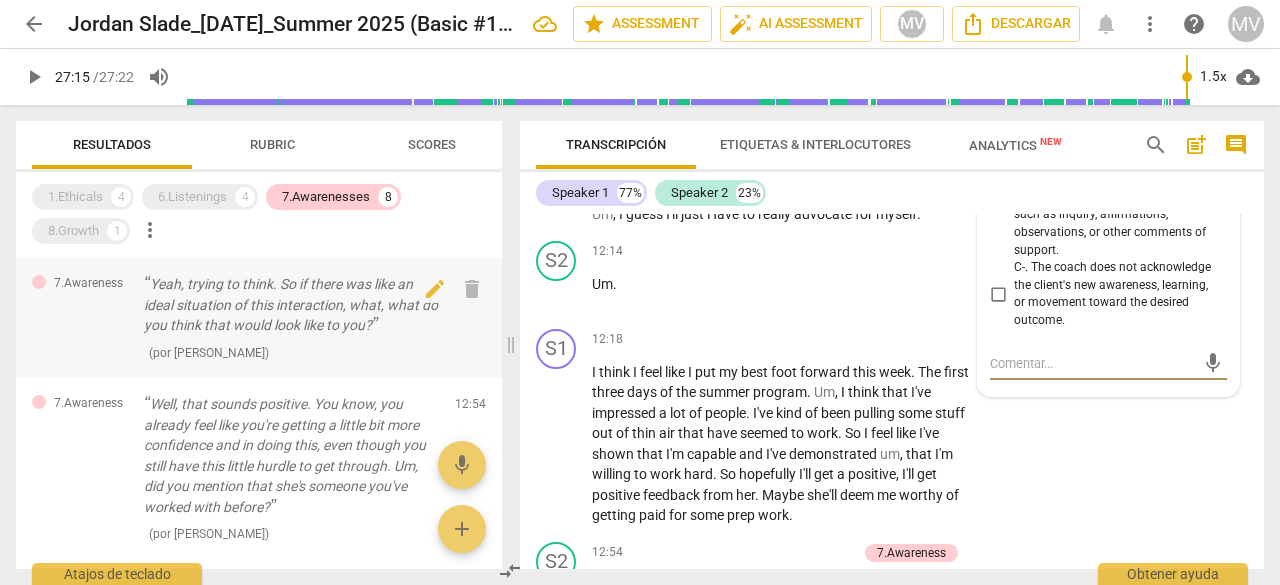 click on "Yeah, trying to think. So if there was like an ideal situation of this interaction, what, what do you think that would look like to you?" at bounding box center [291, 305] 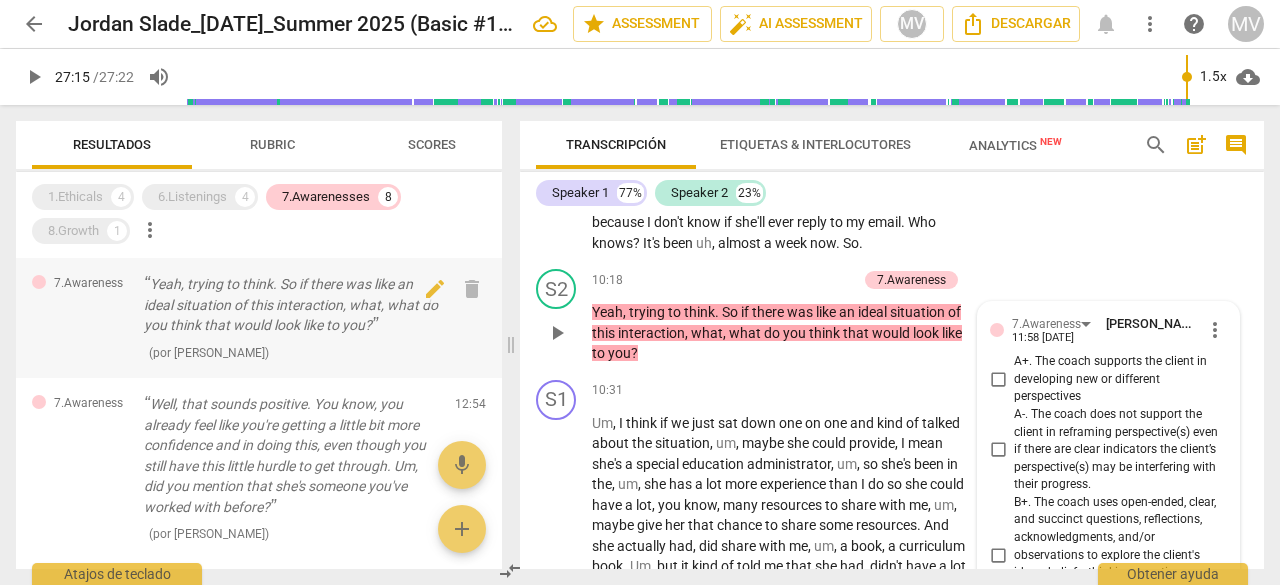 scroll, scrollTop: 3886, scrollLeft: 0, axis: vertical 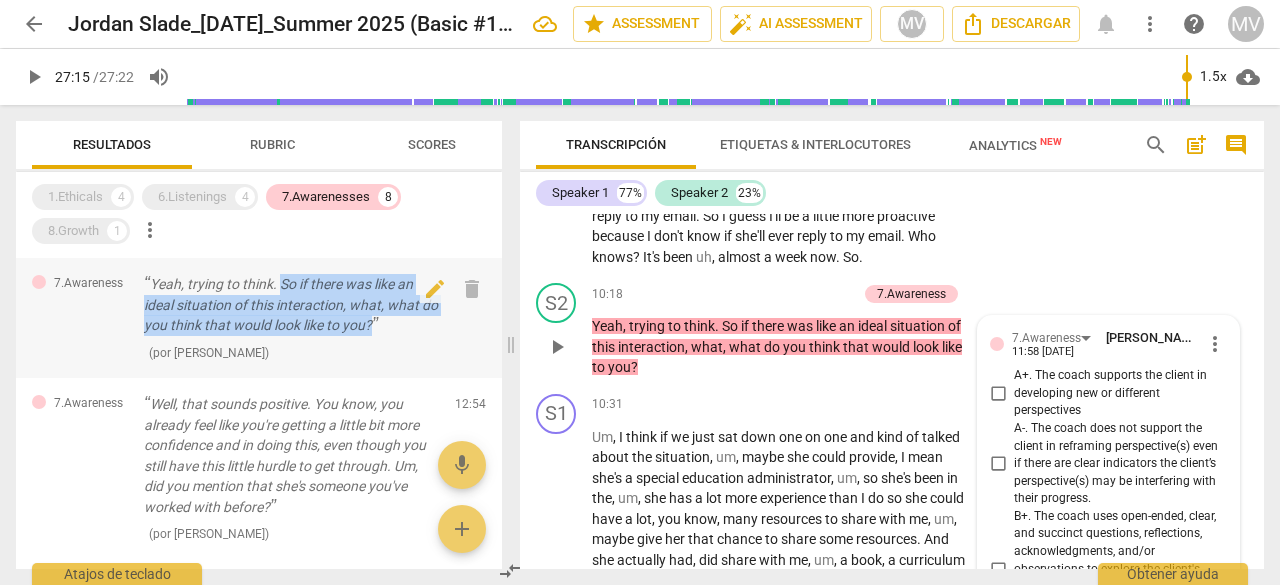 drag, startPoint x: 279, startPoint y: 280, endPoint x: 395, endPoint y: 328, distance: 125.53884 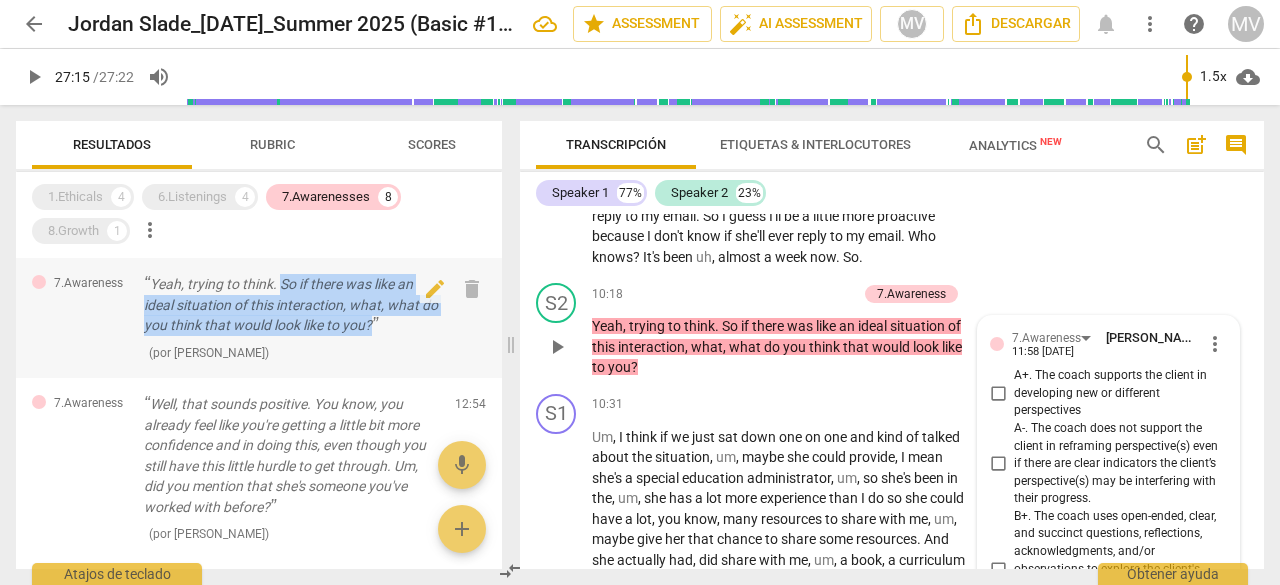 click on "Yeah, trying to think. So if there was like an ideal situation of this interaction, what, what do you think that would look like to you?" at bounding box center [291, 305] 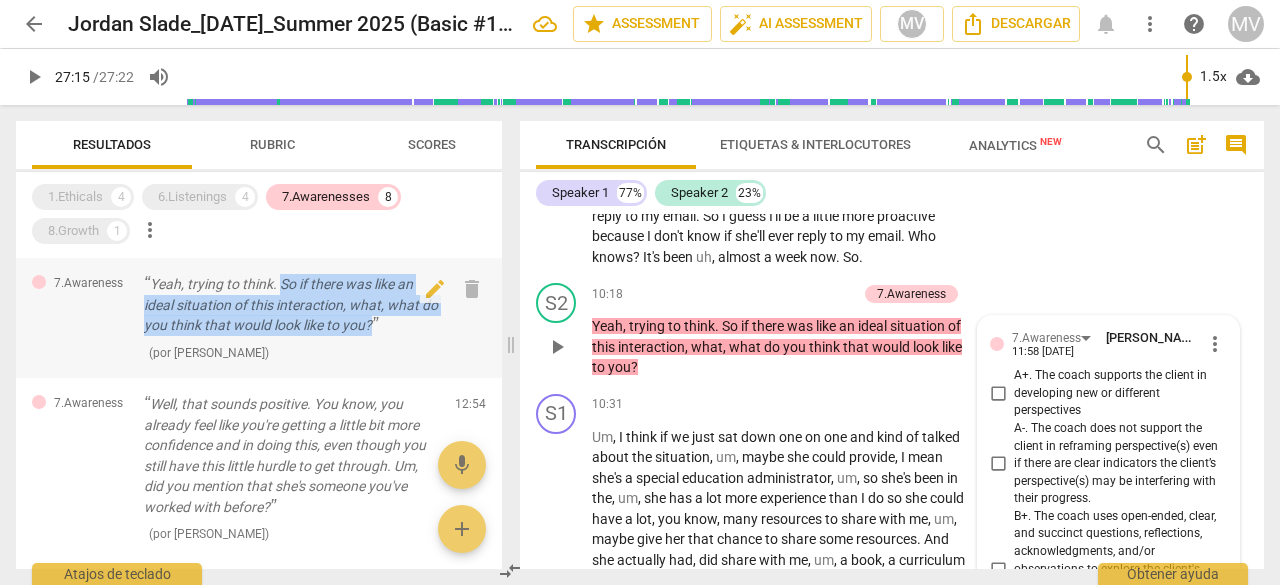 copy on "So if there was like an ideal situation of this interaction, what, what do you think that would look like to you?" 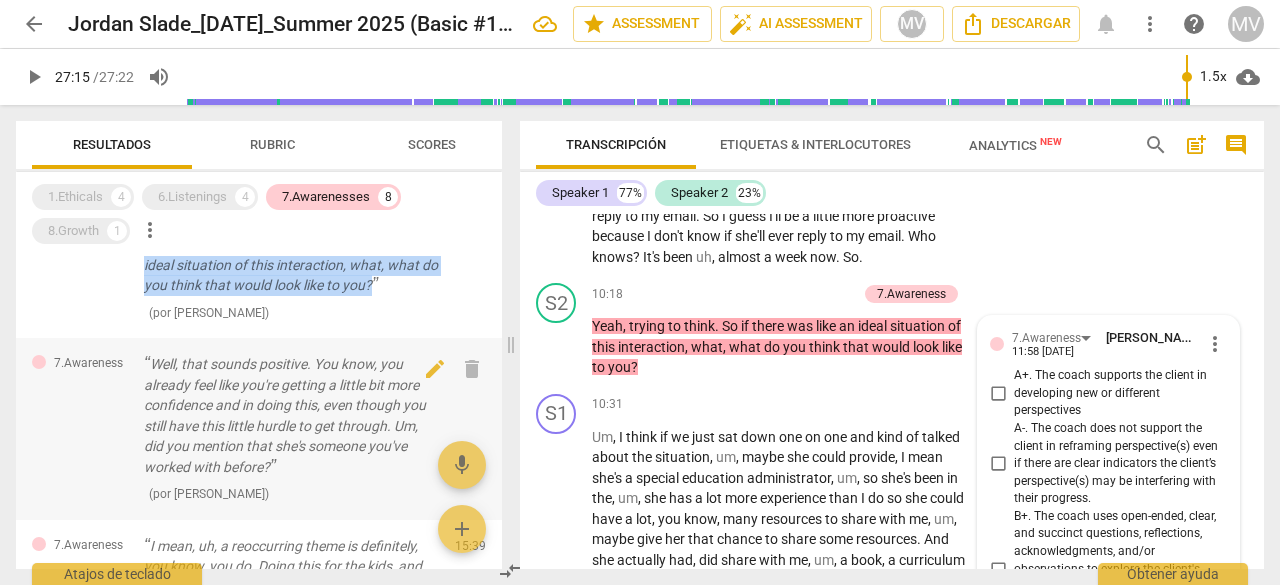 scroll, scrollTop: 300, scrollLeft: 0, axis: vertical 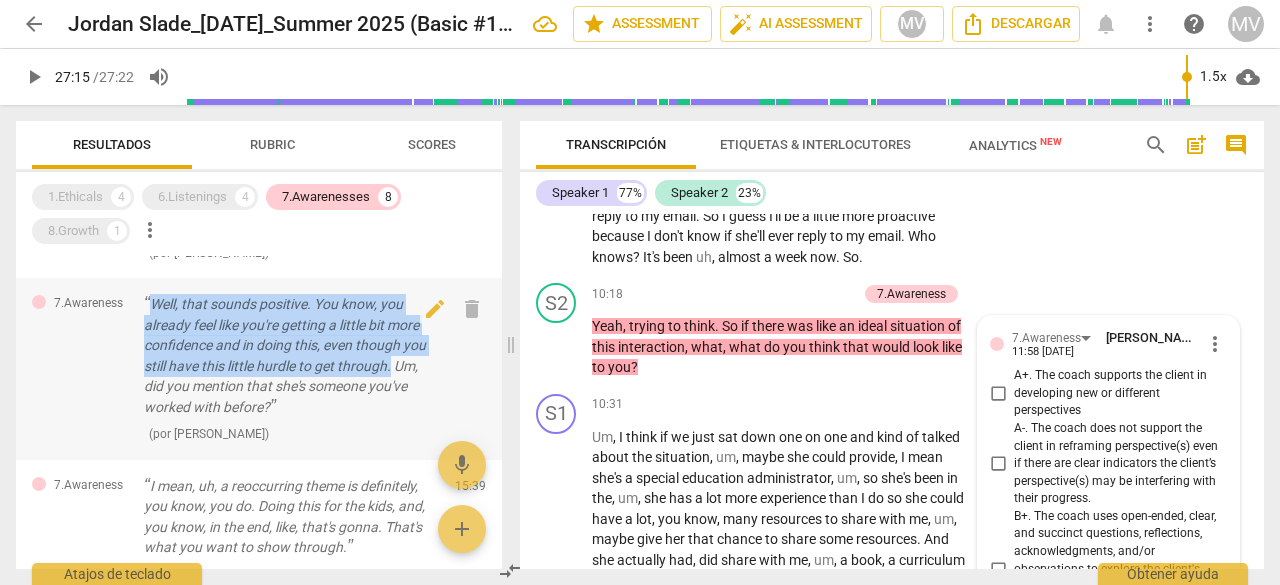 drag, startPoint x: 155, startPoint y: 303, endPoint x: 392, endPoint y: 369, distance: 246.0183 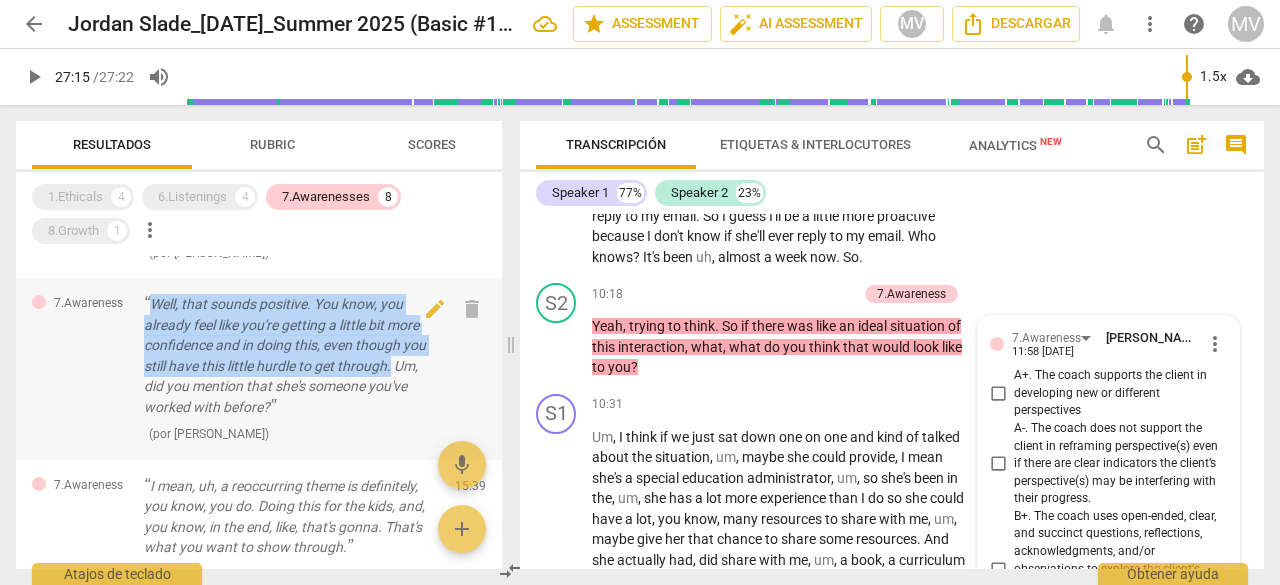 click on "Well, that sounds positive. You know, you already feel like you're getting a little bit more confidence and in doing this, even though you still have this little hurdle to get through. Um, did you mention that she's someone you've worked with before?" at bounding box center [291, 355] 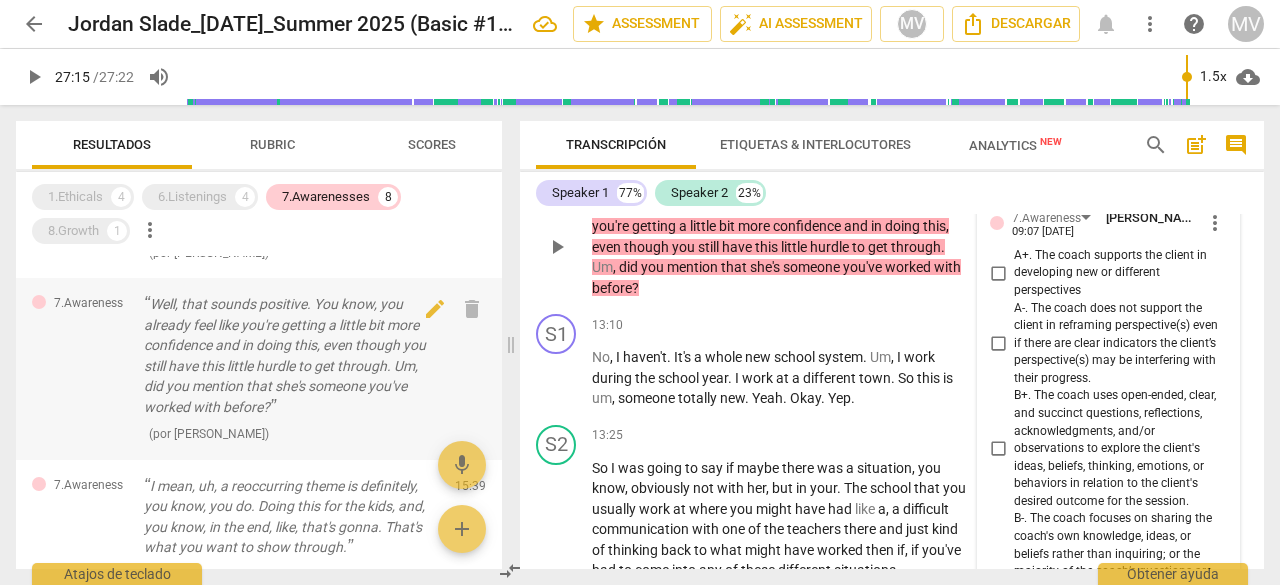 scroll, scrollTop: 4838, scrollLeft: 0, axis: vertical 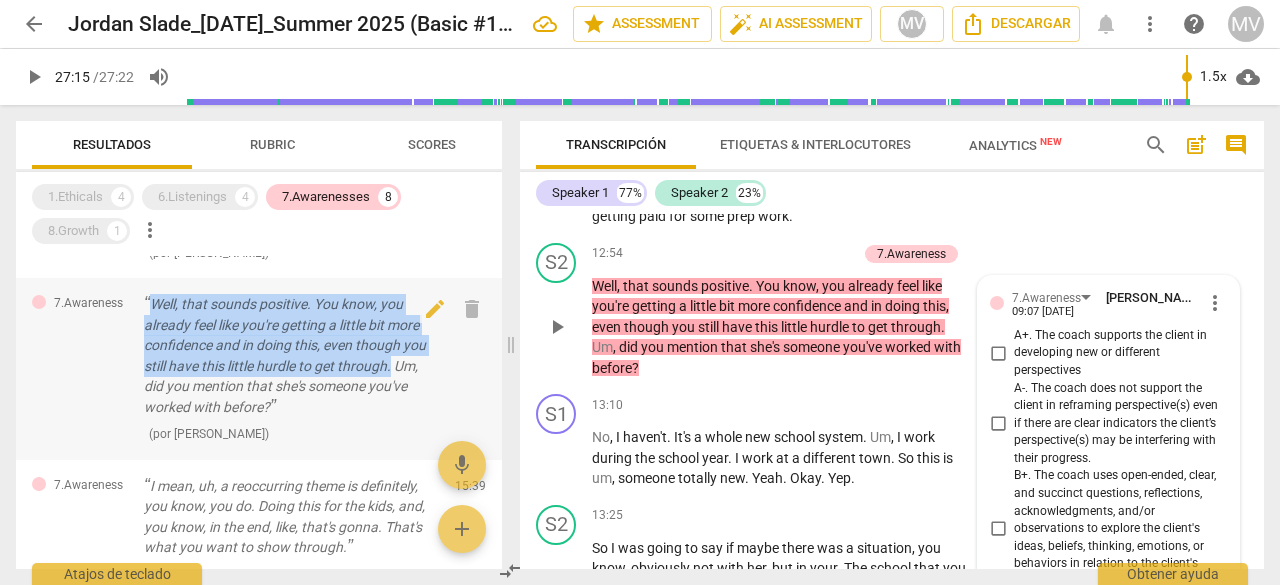 drag, startPoint x: 154, startPoint y: 307, endPoint x: 392, endPoint y: 365, distance: 244.9653 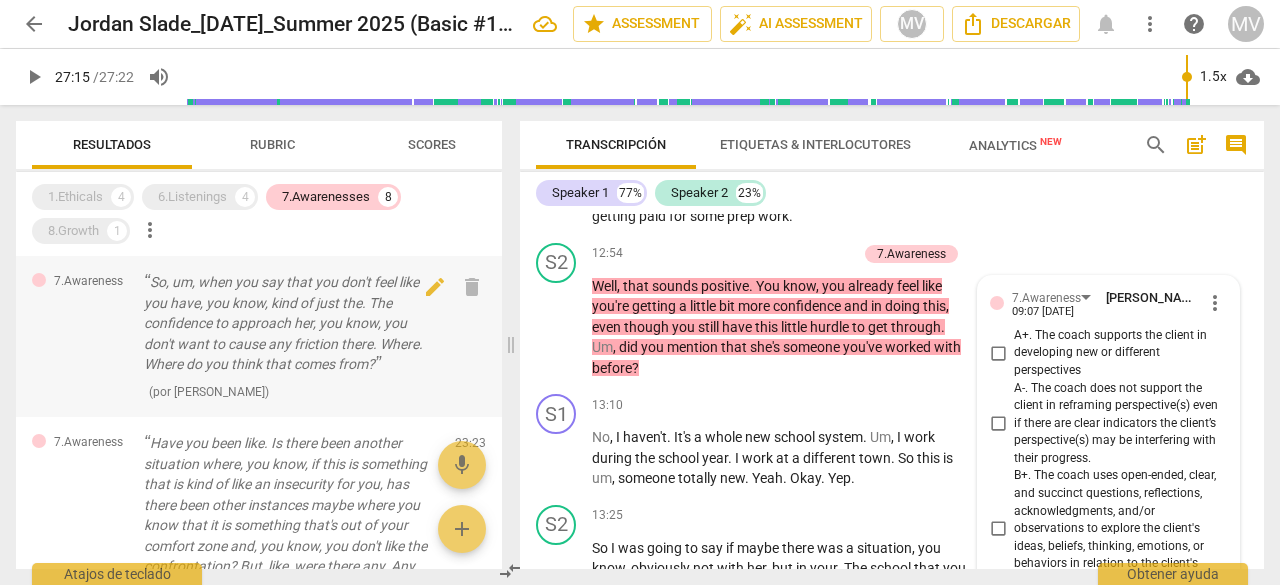 scroll, scrollTop: 900, scrollLeft: 0, axis: vertical 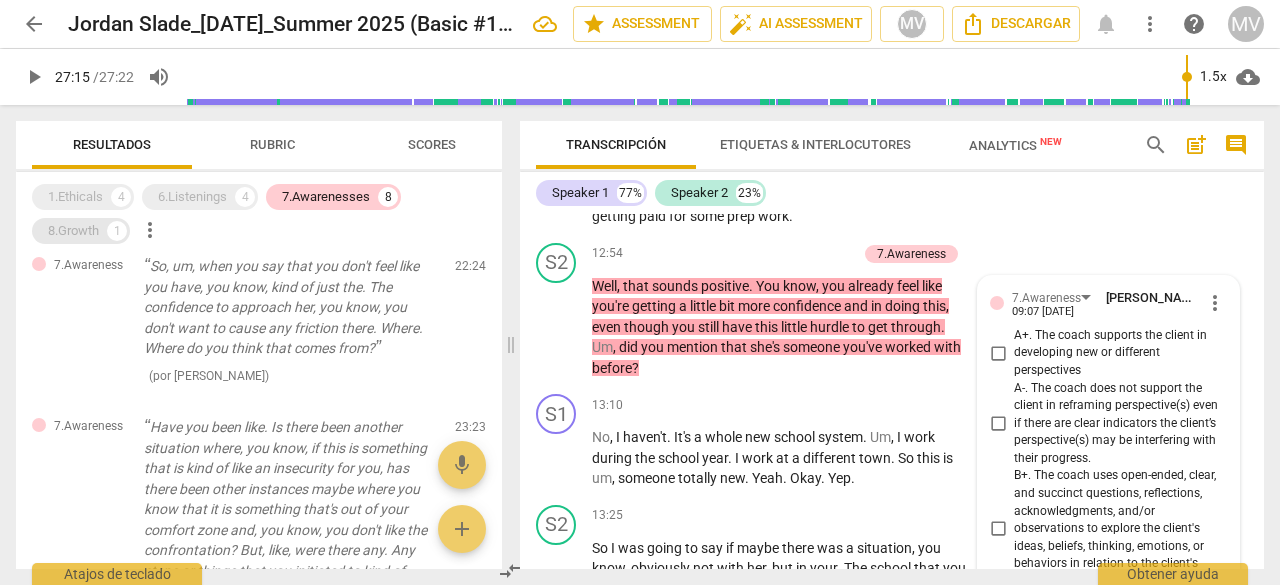 drag, startPoint x: 69, startPoint y: 235, endPoint x: 92, endPoint y: 237, distance: 23.086792 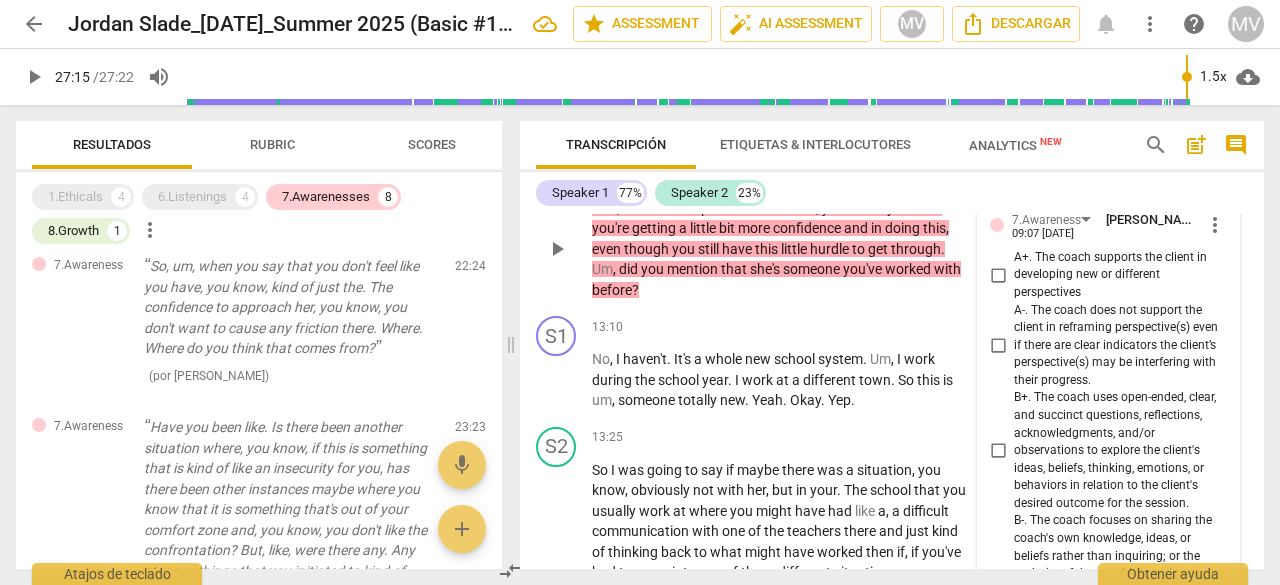 scroll, scrollTop: 5138, scrollLeft: 0, axis: vertical 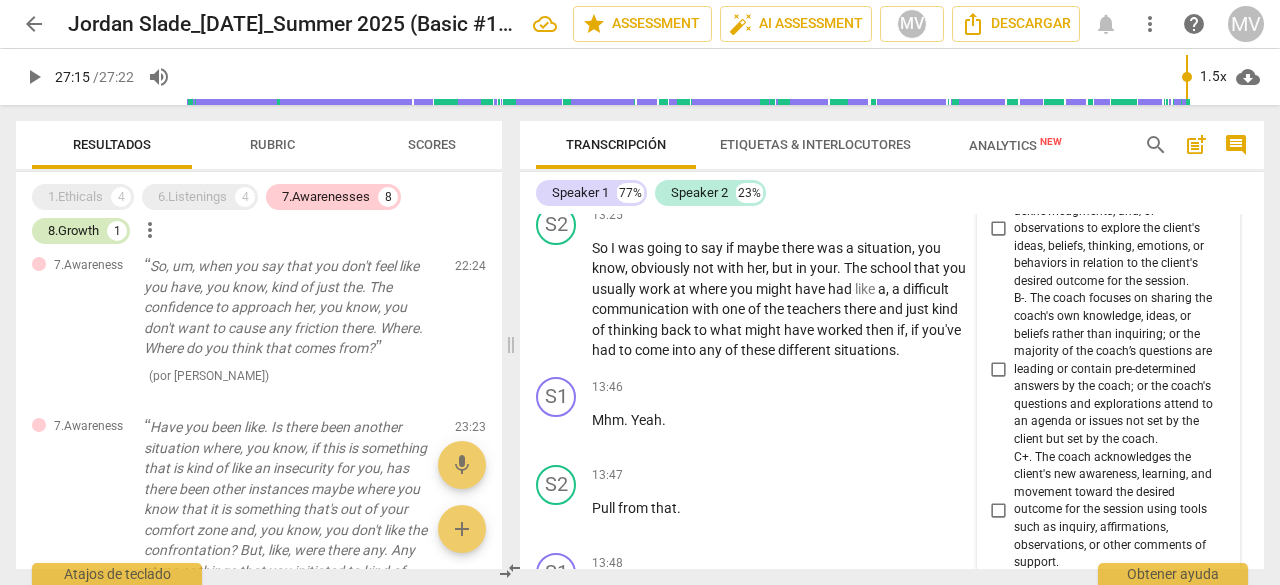 click on "8.Growth" at bounding box center [73, 231] 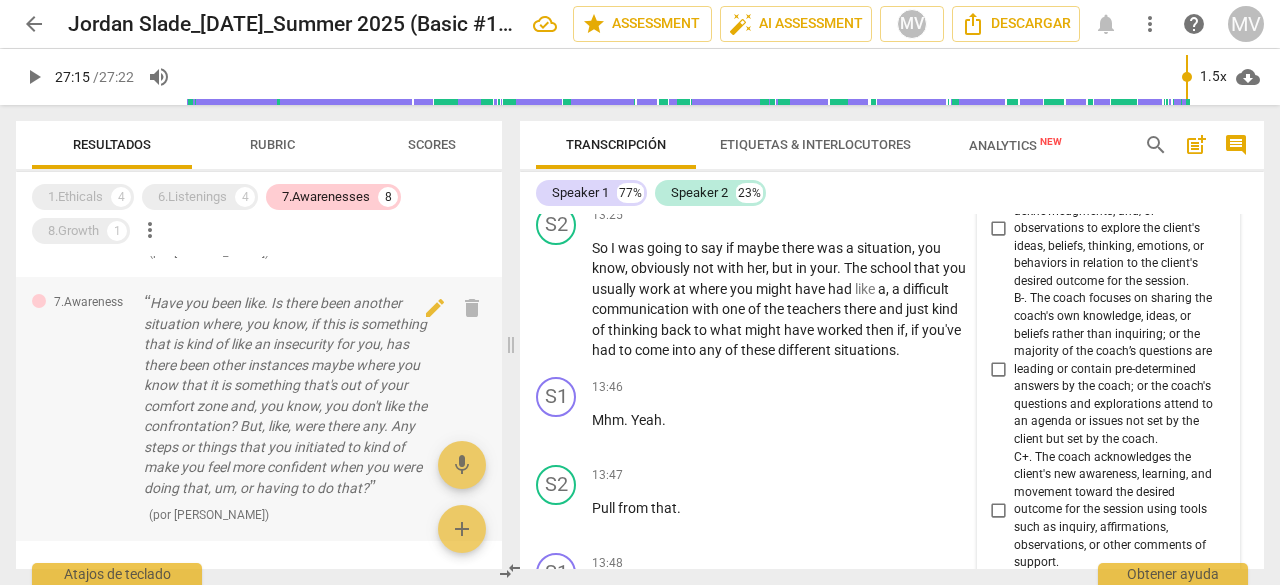 scroll, scrollTop: 1095, scrollLeft: 0, axis: vertical 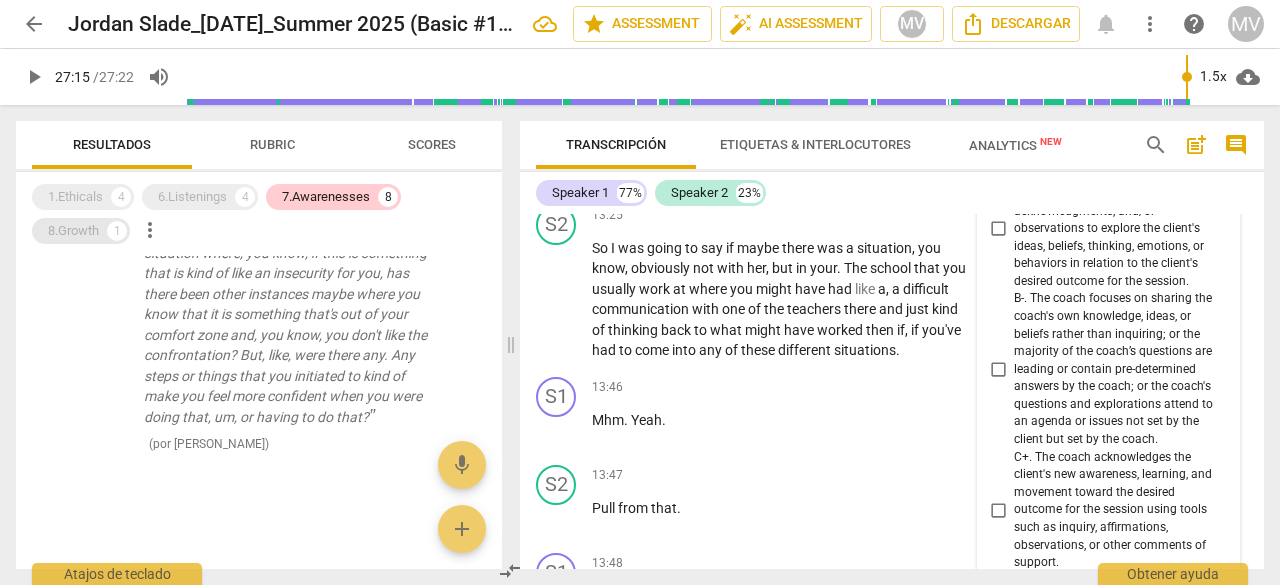 click on "8.Growth" at bounding box center [73, 231] 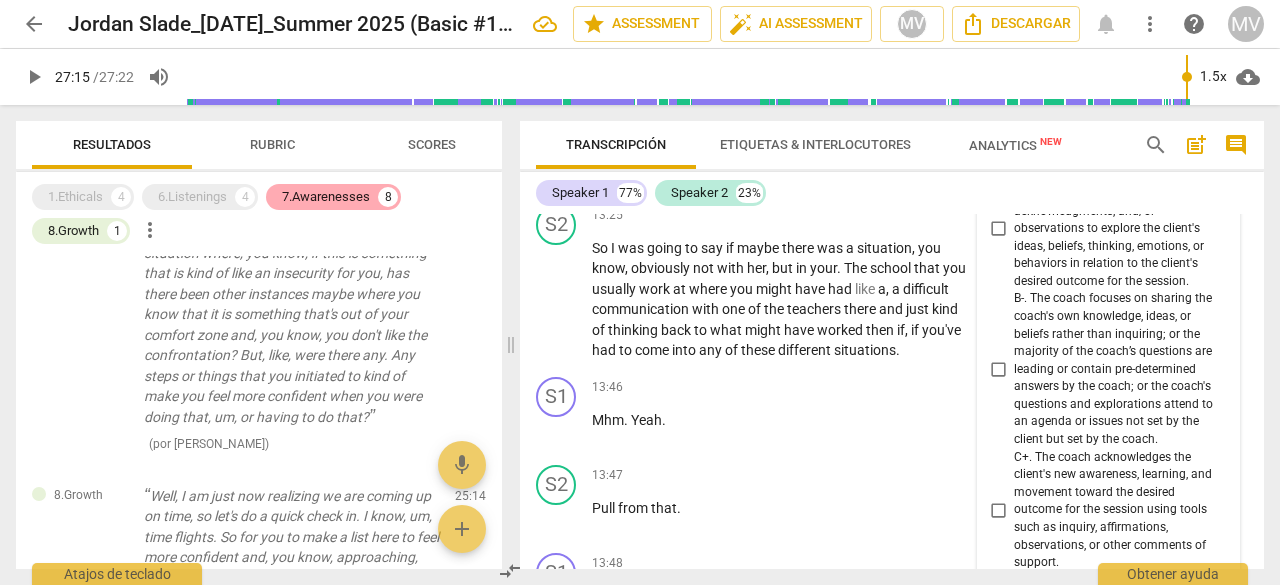 click on "7.Awarenesses 8" at bounding box center (333, 197) 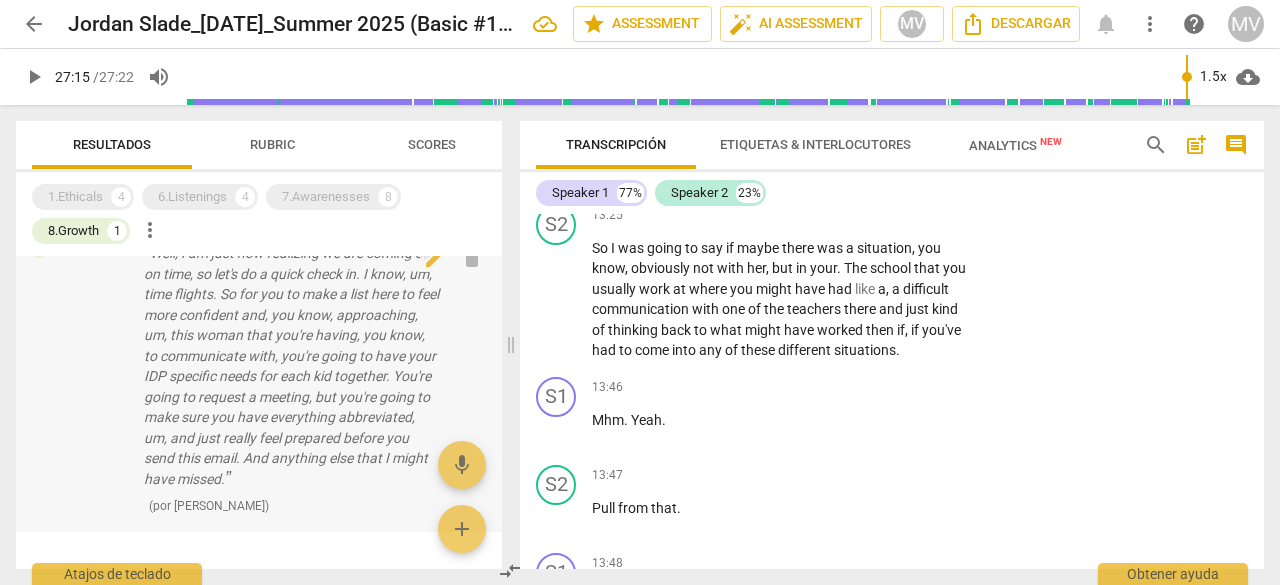 scroll, scrollTop: 0, scrollLeft: 0, axis: both 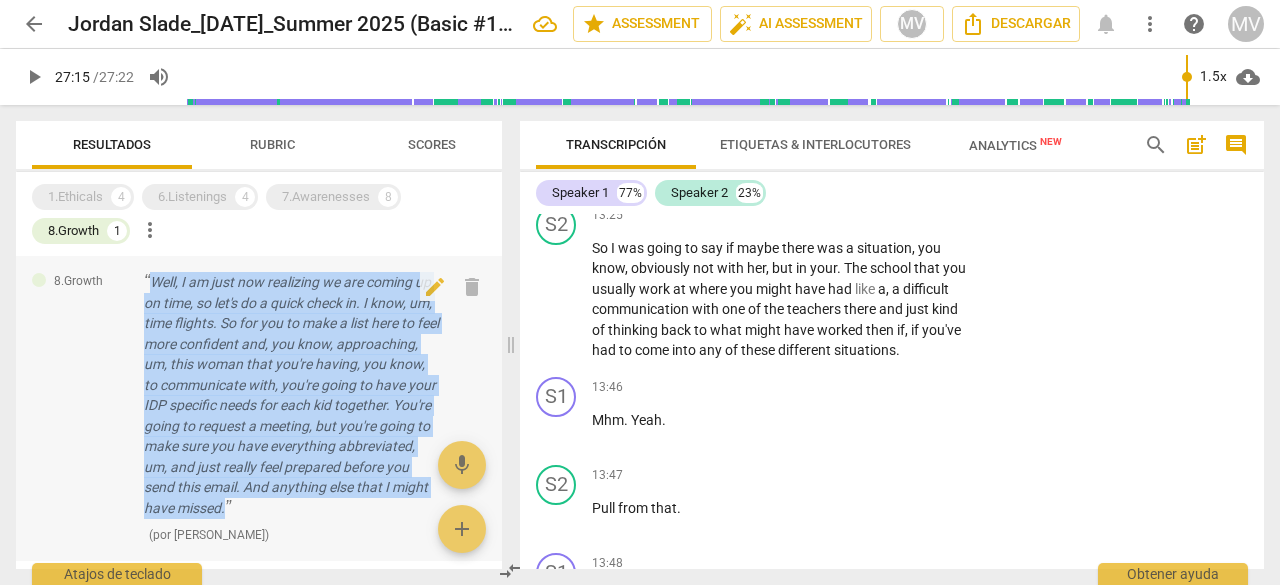 drag, startPoint x: 152, startPoint y: 280, endPoint x: 415, endPoint y: 507, distance: 347.41617 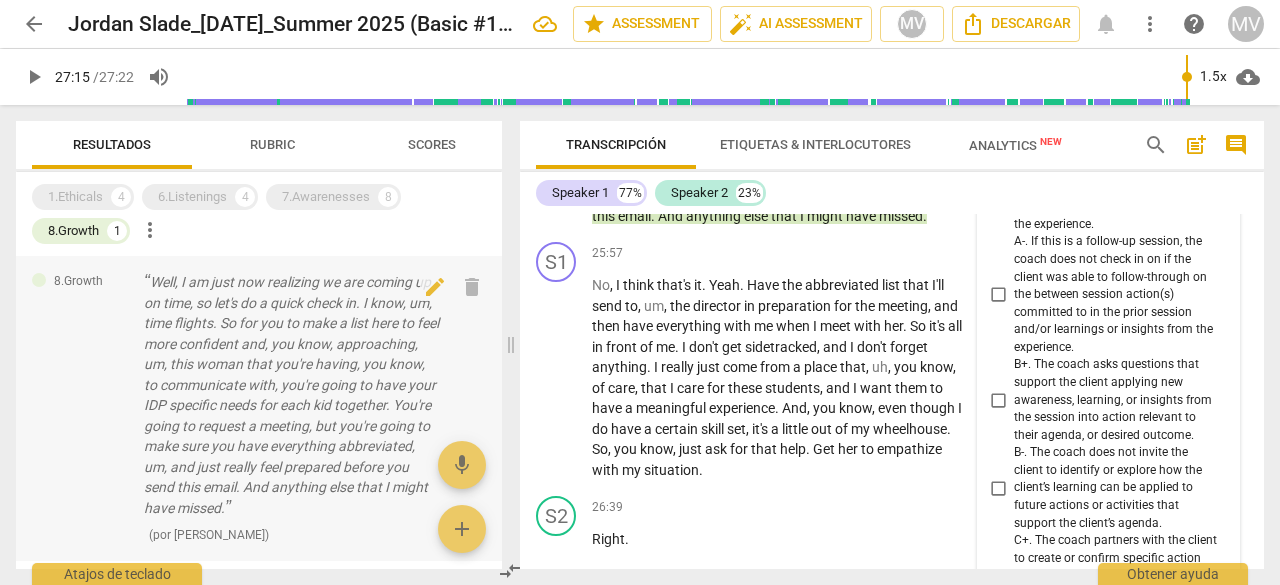 scroll, scrollTop: 9462, scrollLeft: 0, axis: vertical 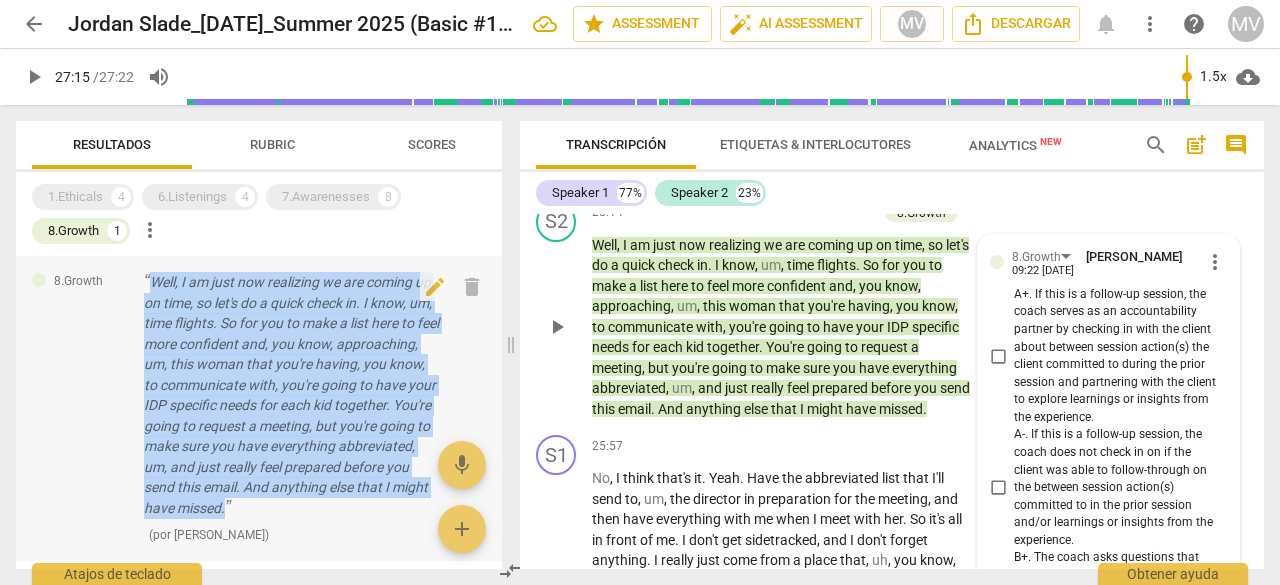 drag, startPoint x: 153, startPoint y: 279, endPoint x: 429, endPoint y: 512, distance: 361.1994 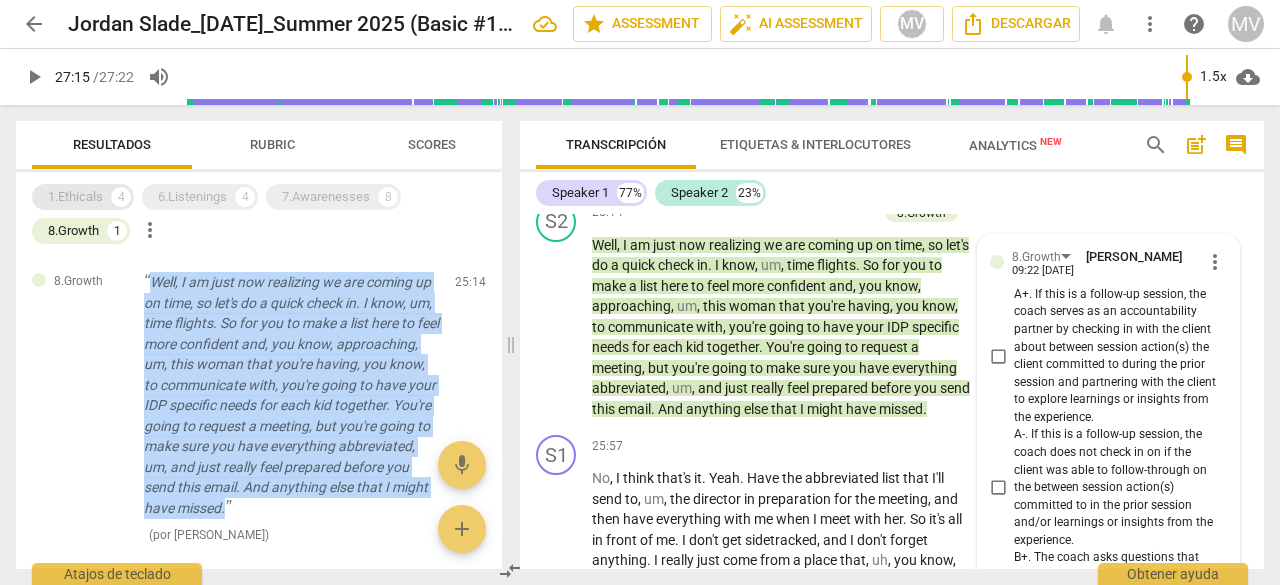 click on "1.Ethicals" at bounding box center (75, 197) 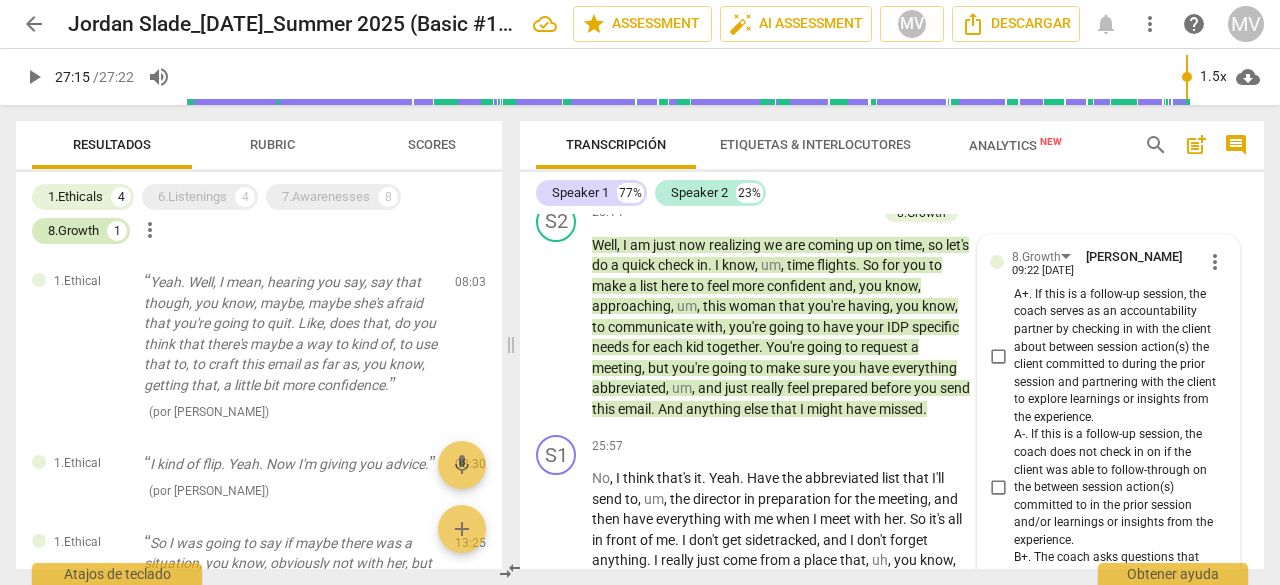 click on "8.Growth 1" at bounding box center [81, 231] 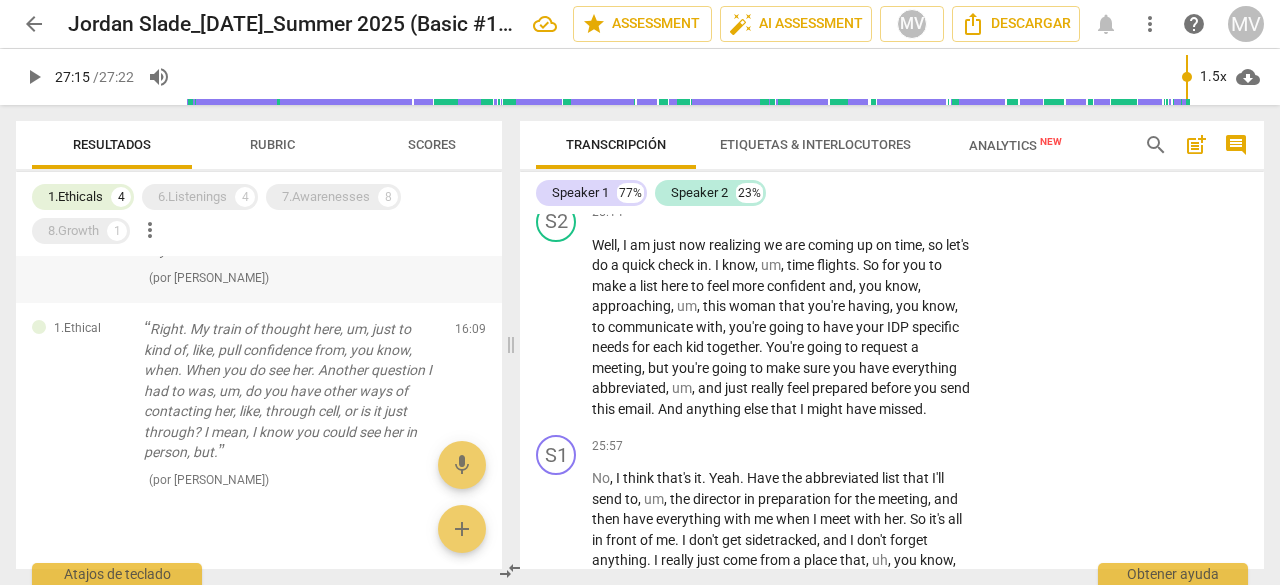 scroll, scrollTop: 500, scrollLeft: 0, axis: vertical 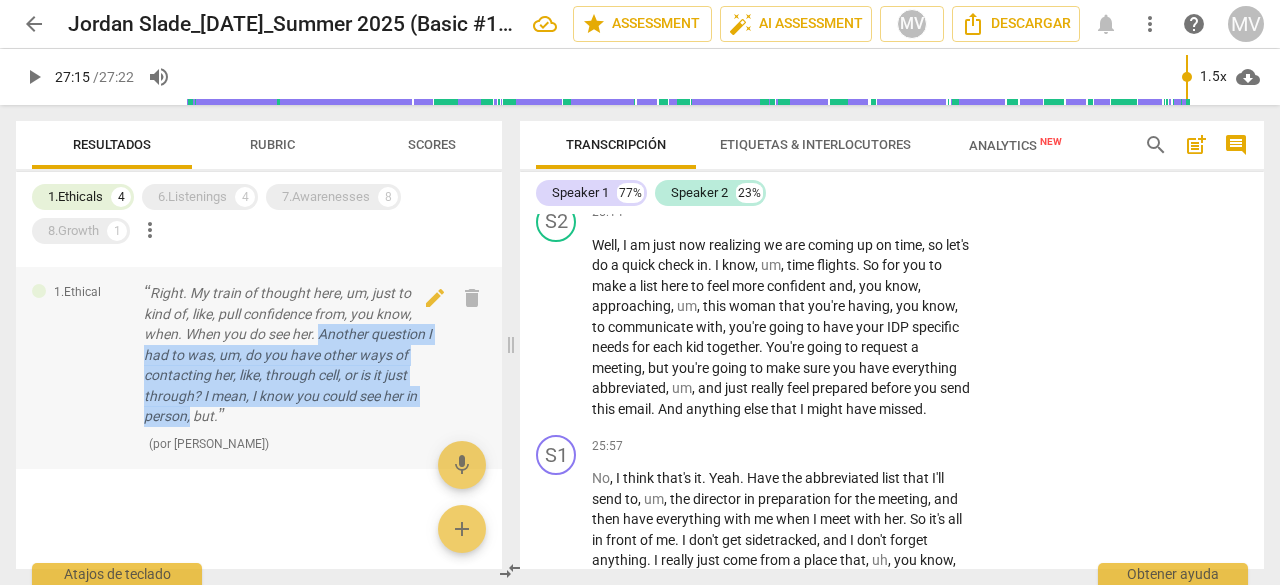 drag, startPoint x: 322, startPoint y: 346, endPoint x: 190, endPoint y: 429, distance: 155.92627 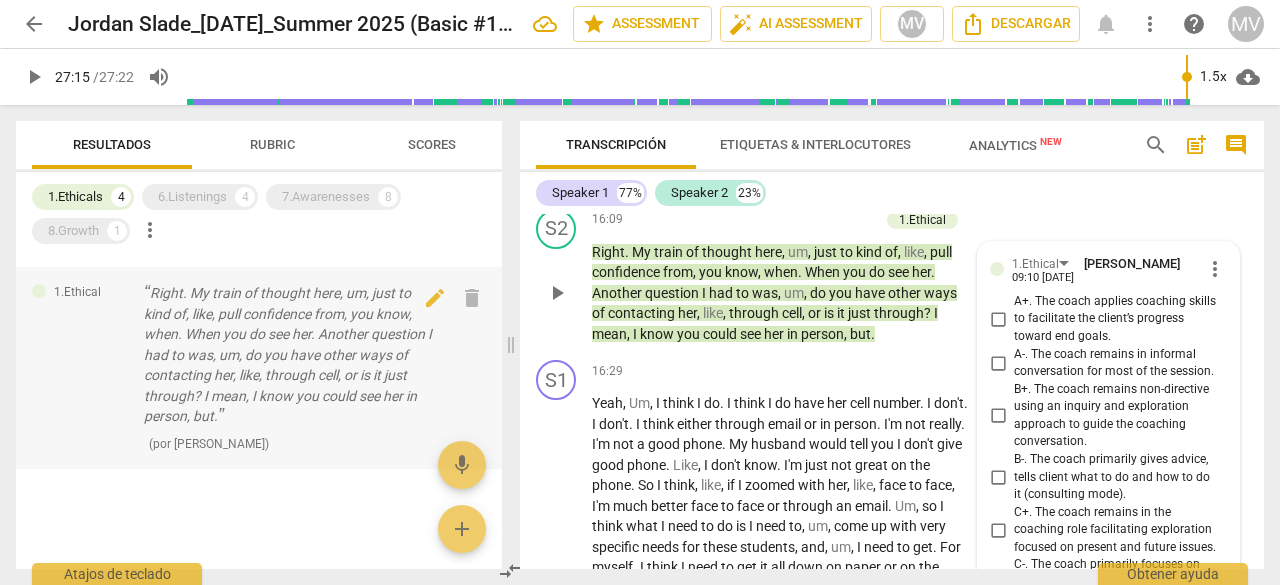 scroll, scrollTop: 6345, scrollLeft: 0, axis: vertical 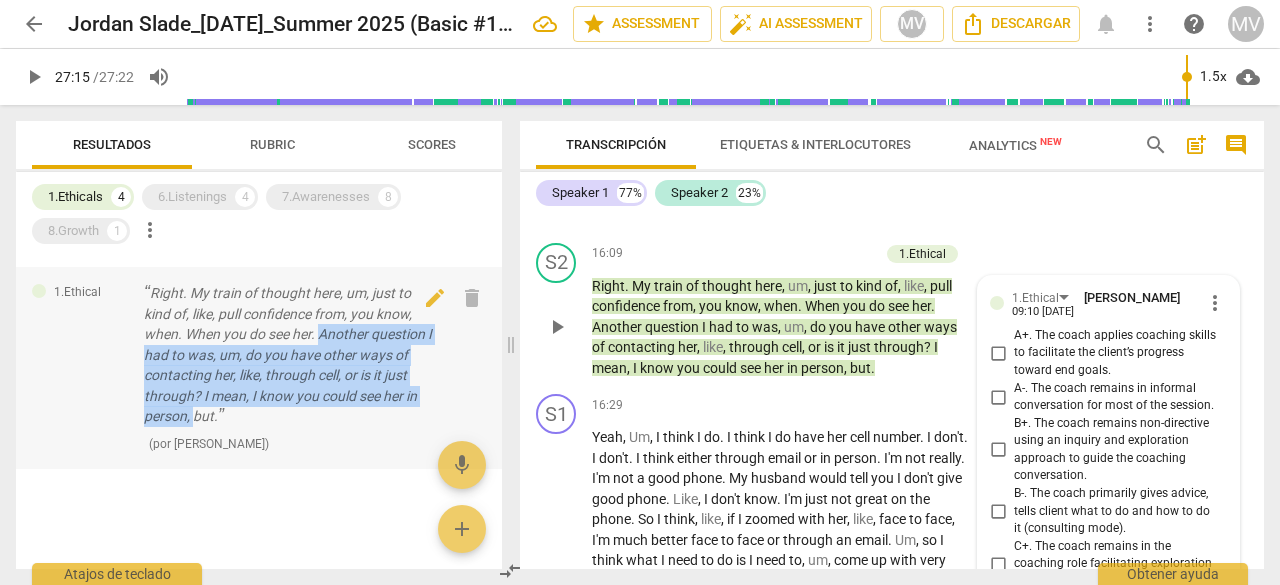 drag, startPoint x: 324, startPoint y: 346, endPoint x: 192, endPoint y: 432, distance: 157.54364 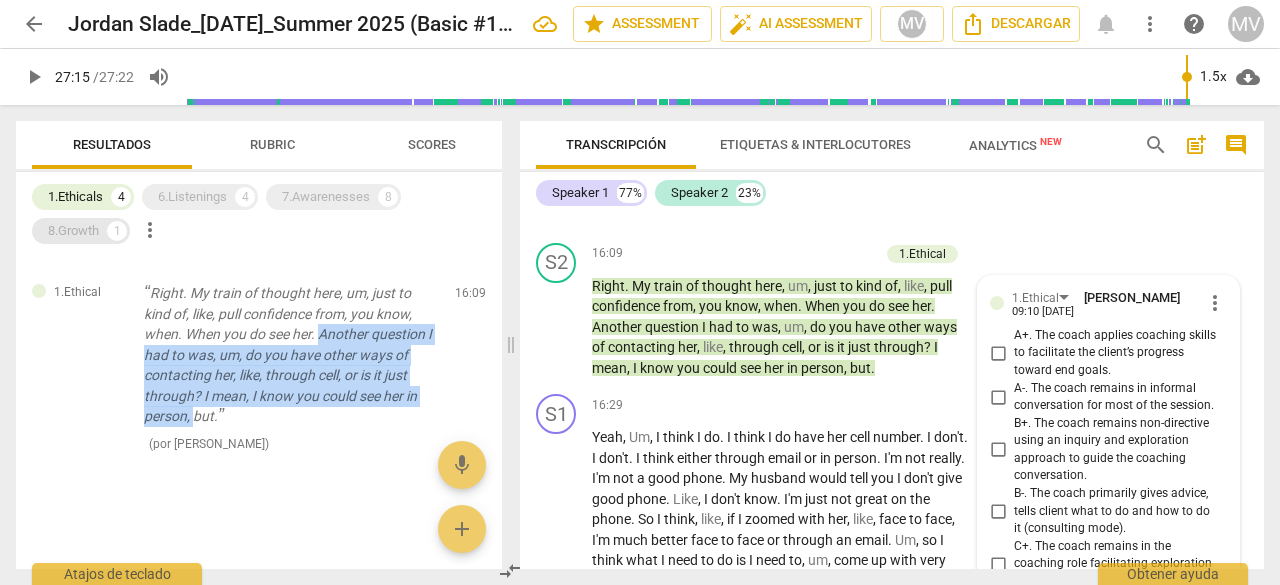 click on "8.Growth" at bounding box center (73, 231) 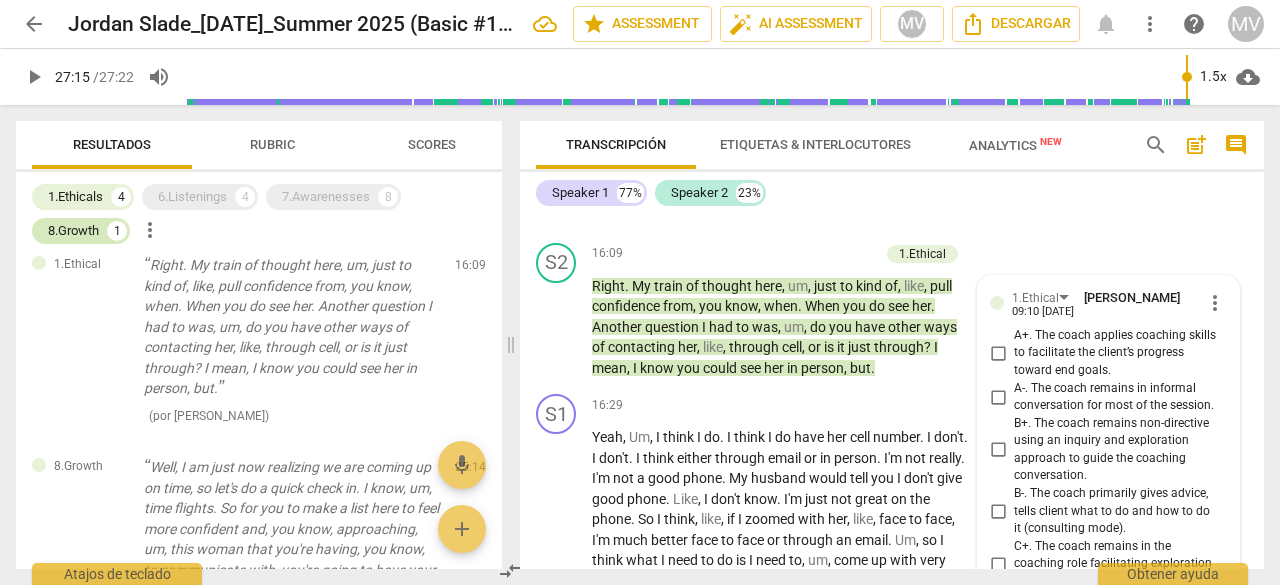 scroll, scrollTop: 10315, scrollLeft: 0, axis: vertical 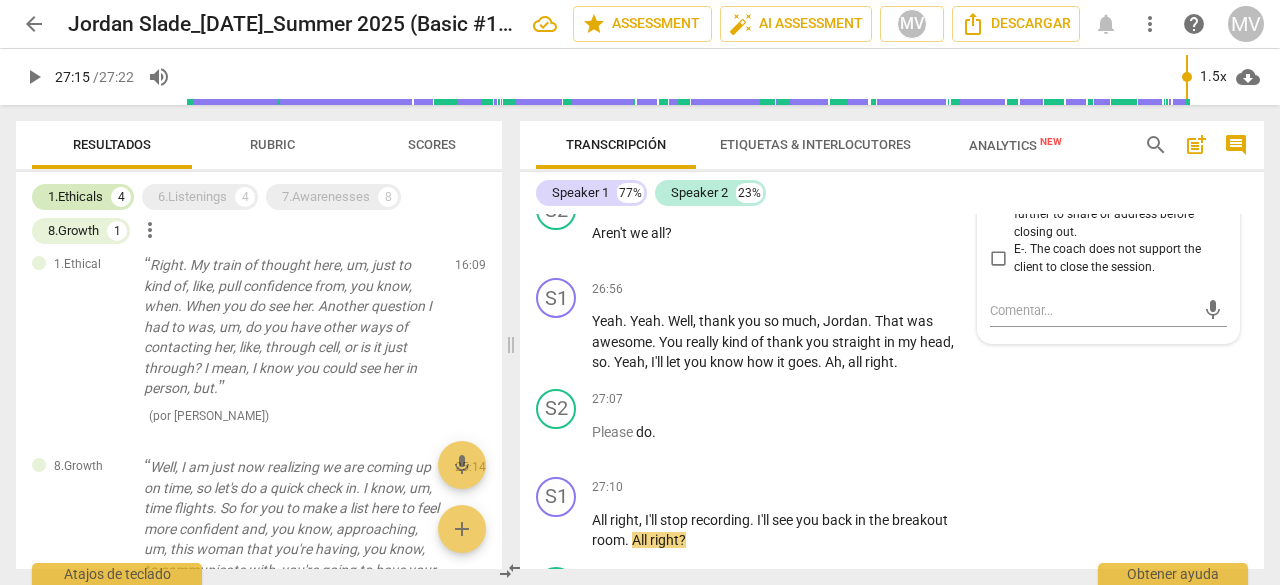 click on "1.Ethicals 4" at bounding box center (83, 197) 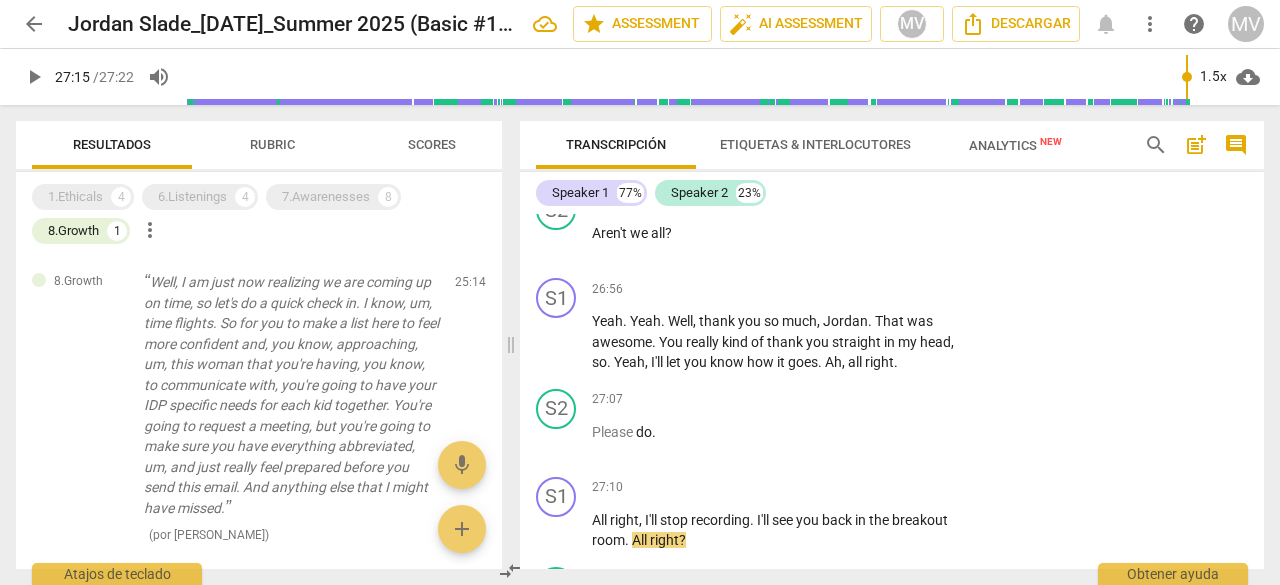 type on "1636" 